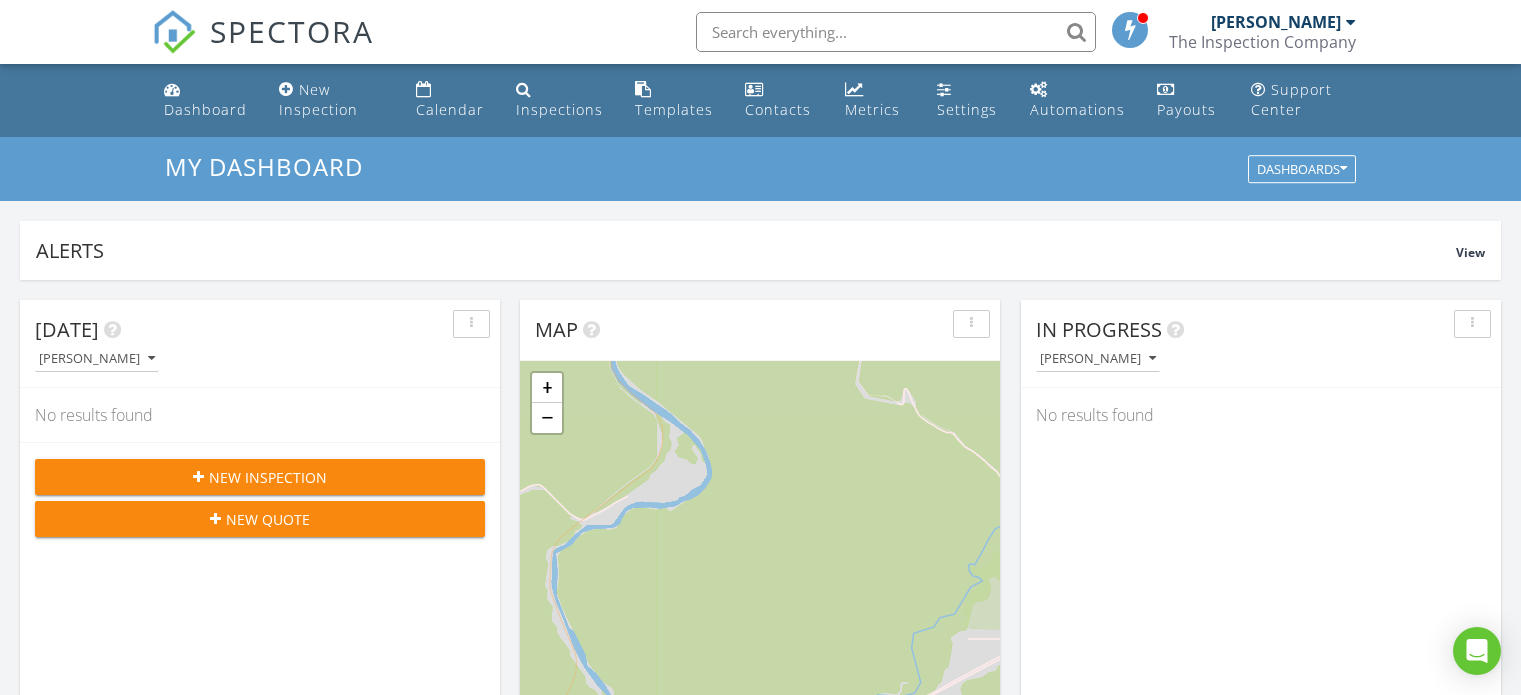 scroll, scrollTop: 900, scrollLeft: 0, axis: vertical 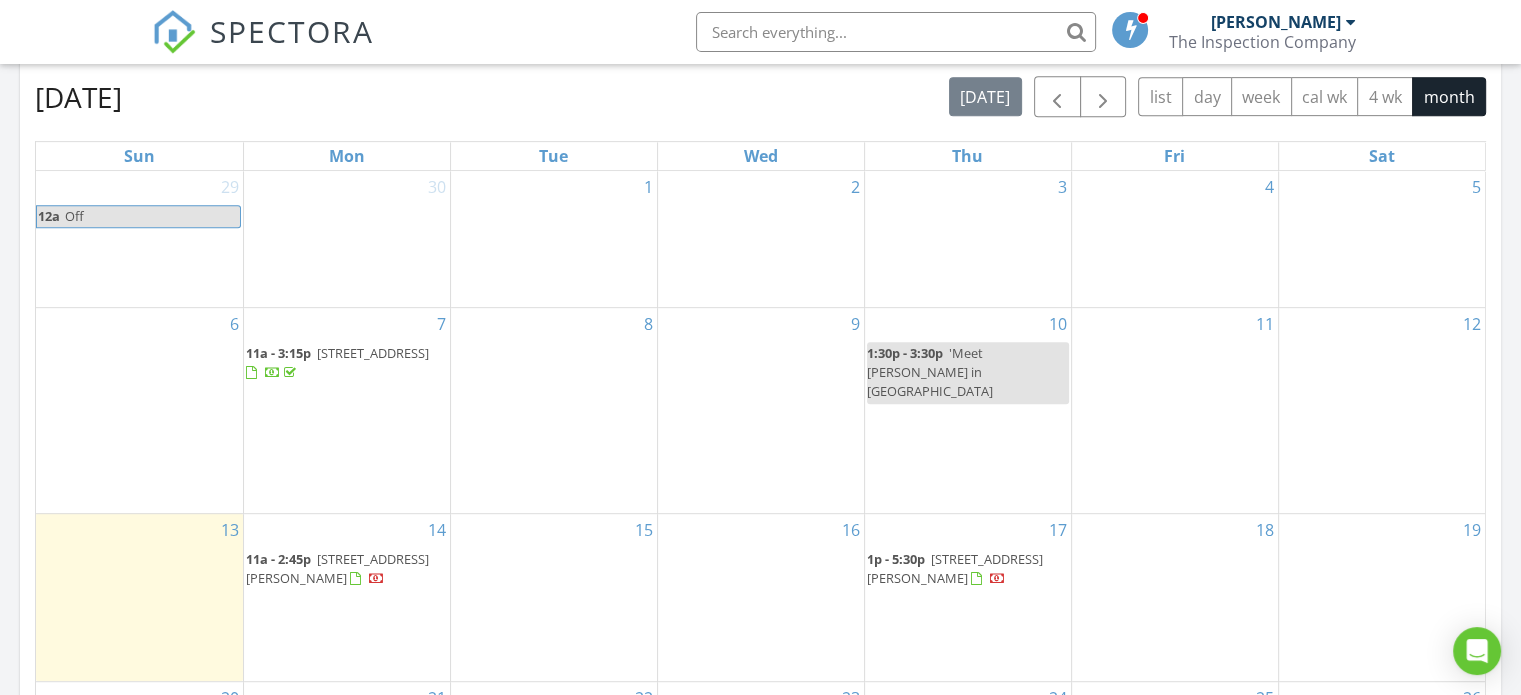 click at bounding box center (367, 579) 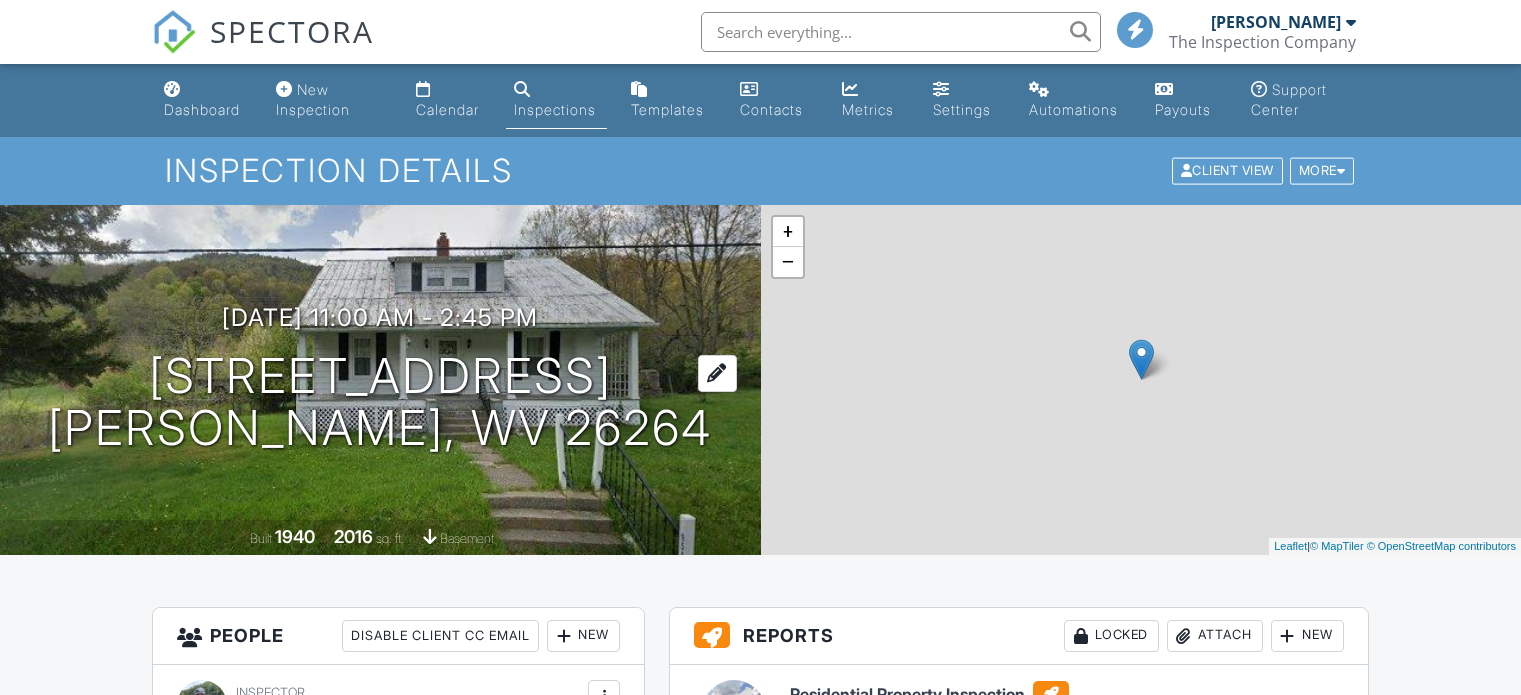 scroll, scrollTop: 0, scrollLeft: 0, axis: both 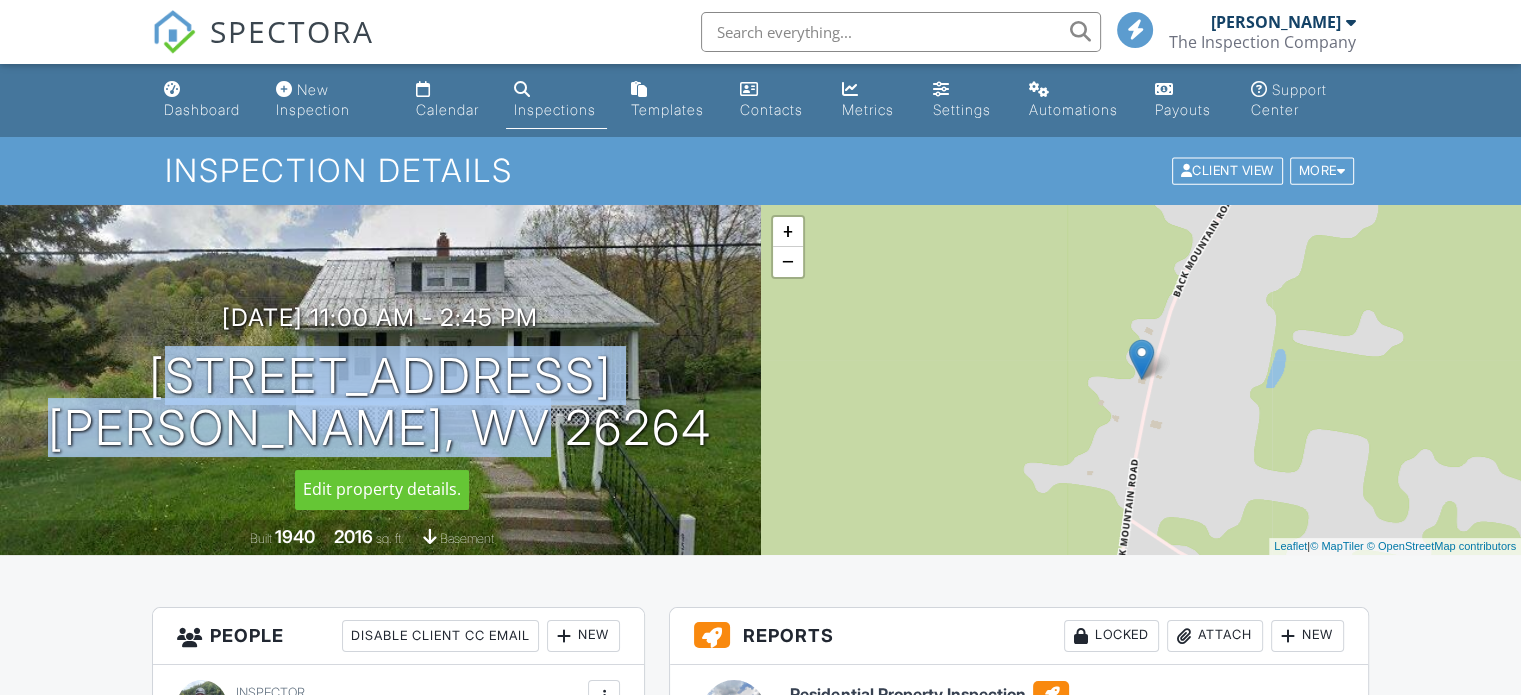 drag, startPoint x: 618, startPoint y: 431, endPoint x: 54, endPoint y: 379, distance: 566.3921 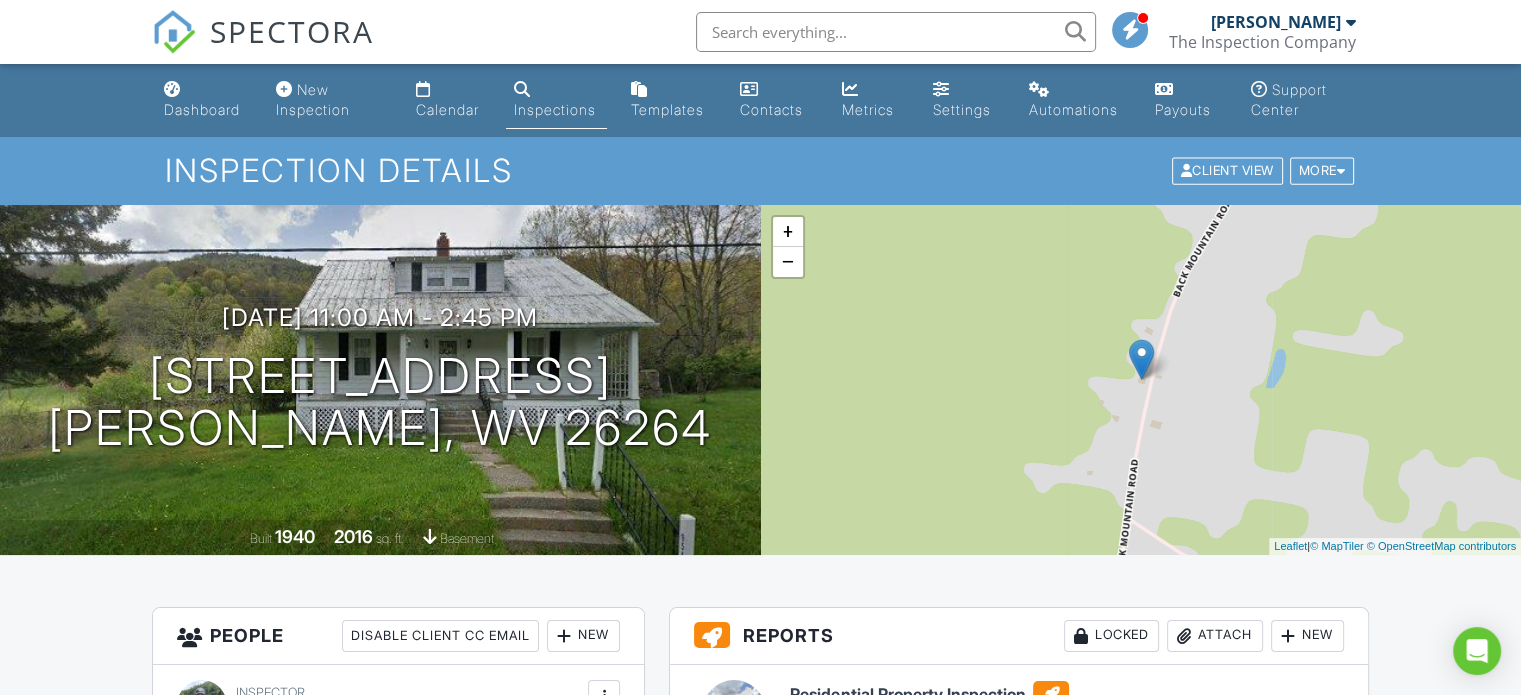 drag, startPoint x: 876, startPoint y: 574, endPoint x: 867, endPoint y: 579, distance: 10.29563 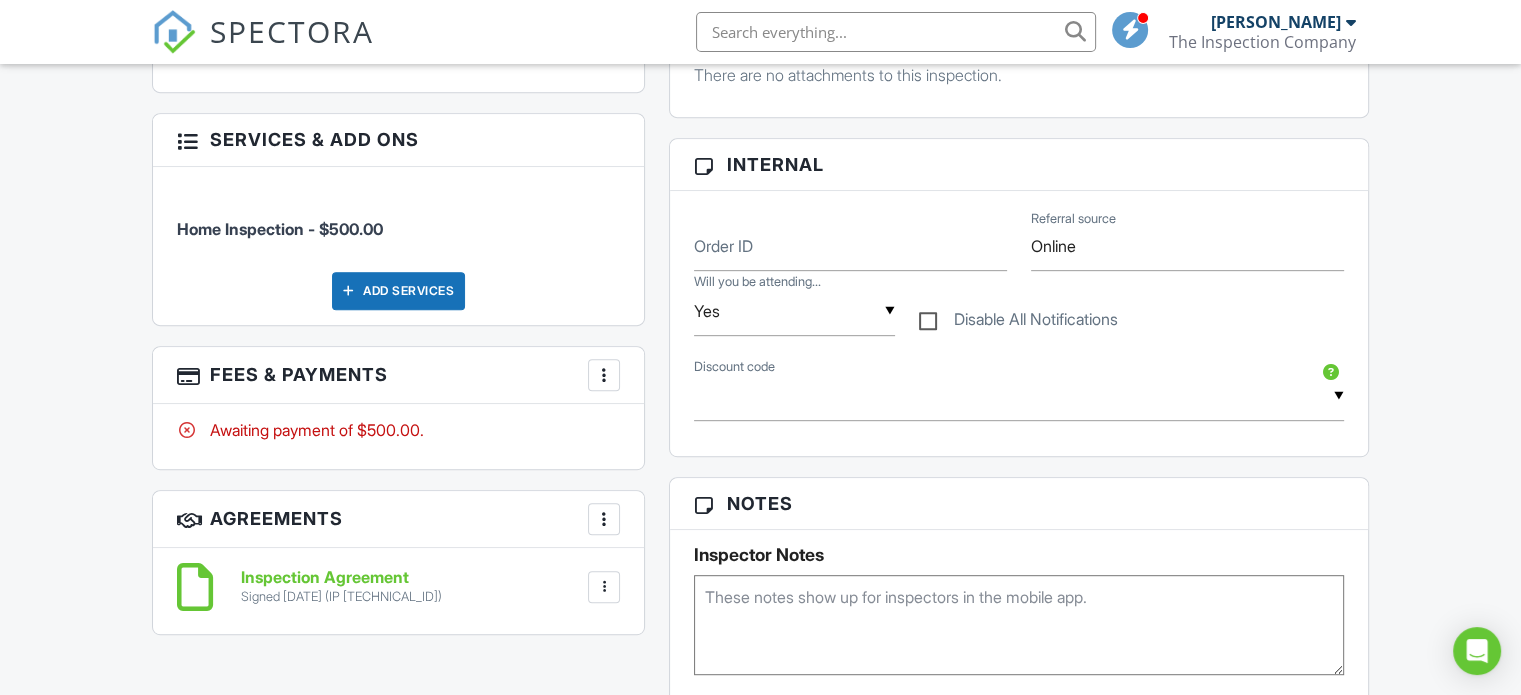 scroll, scrollTop: 900, scrollLeft: 0, axis: vertical 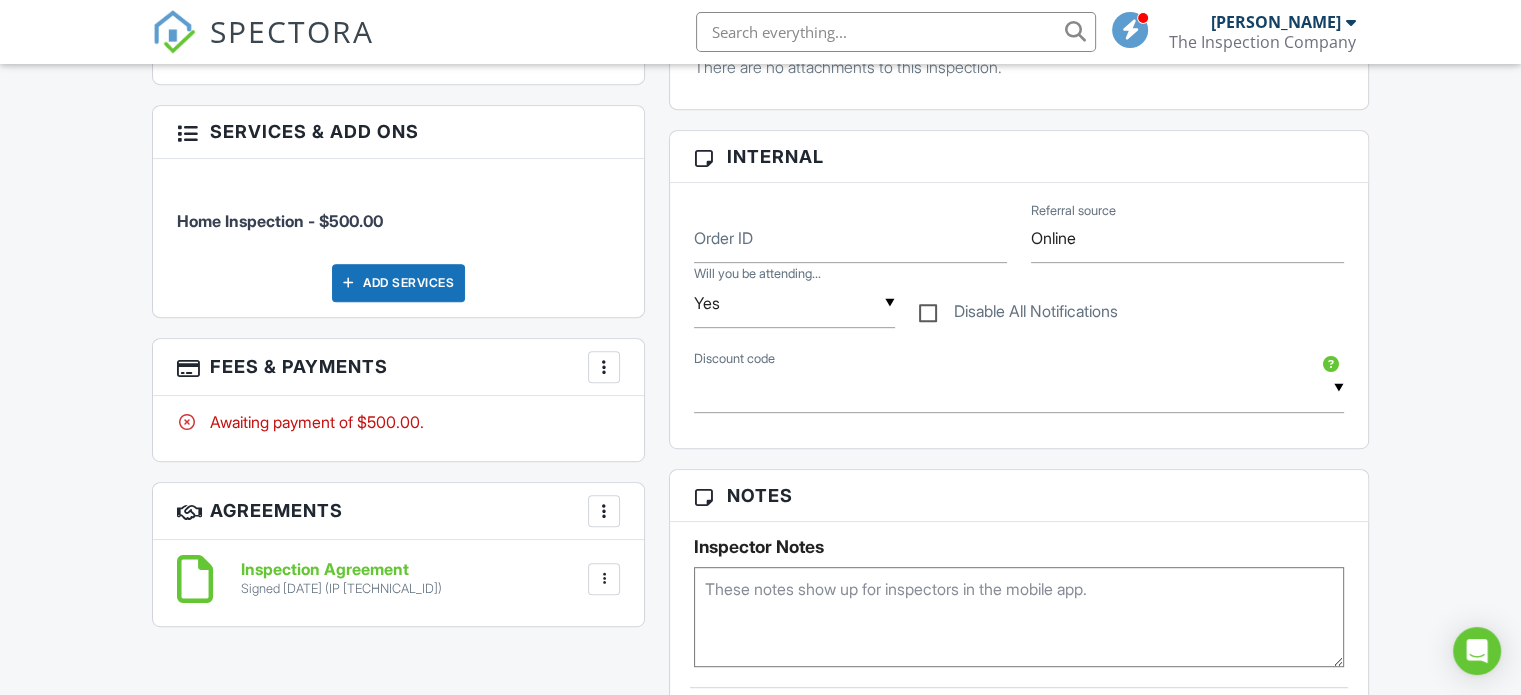 click at bounding box center [604, 367] 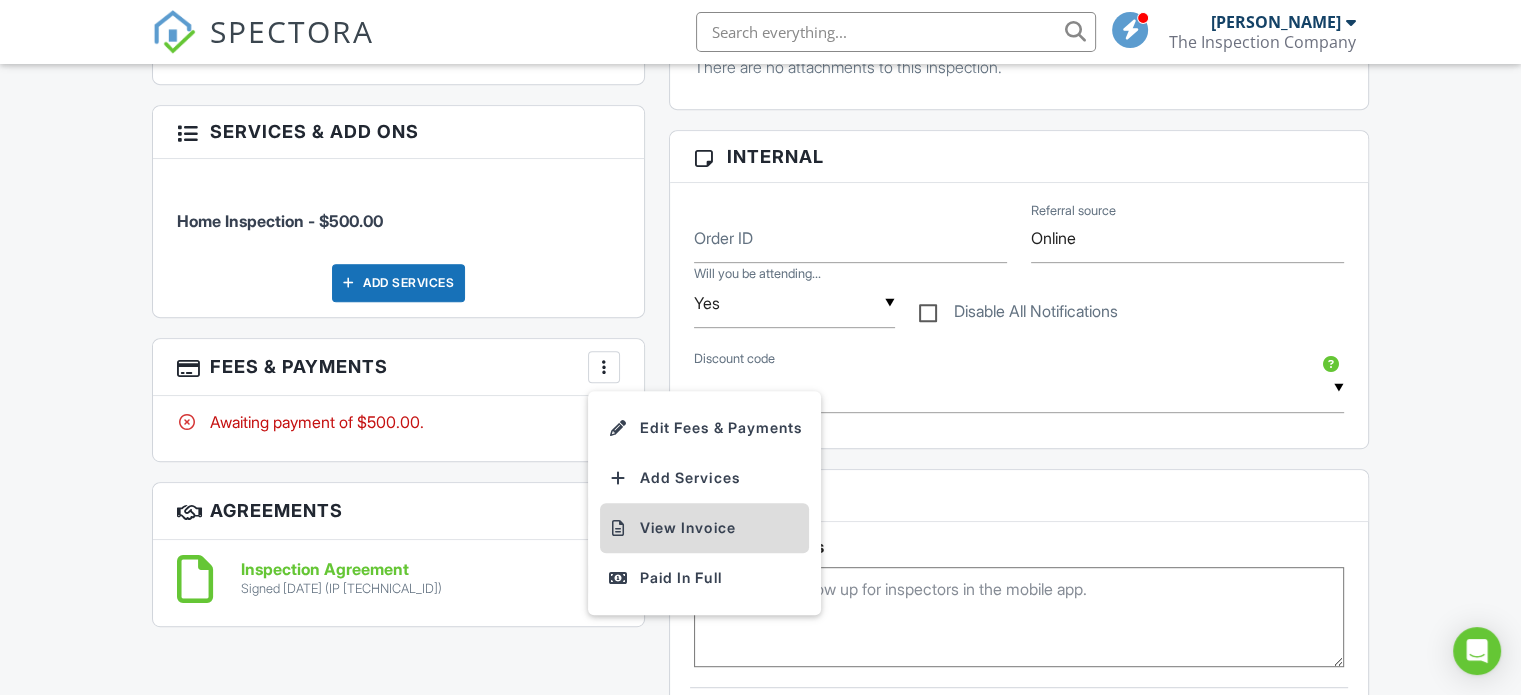 click on "View Invoice" at bounding box center (704, 528) 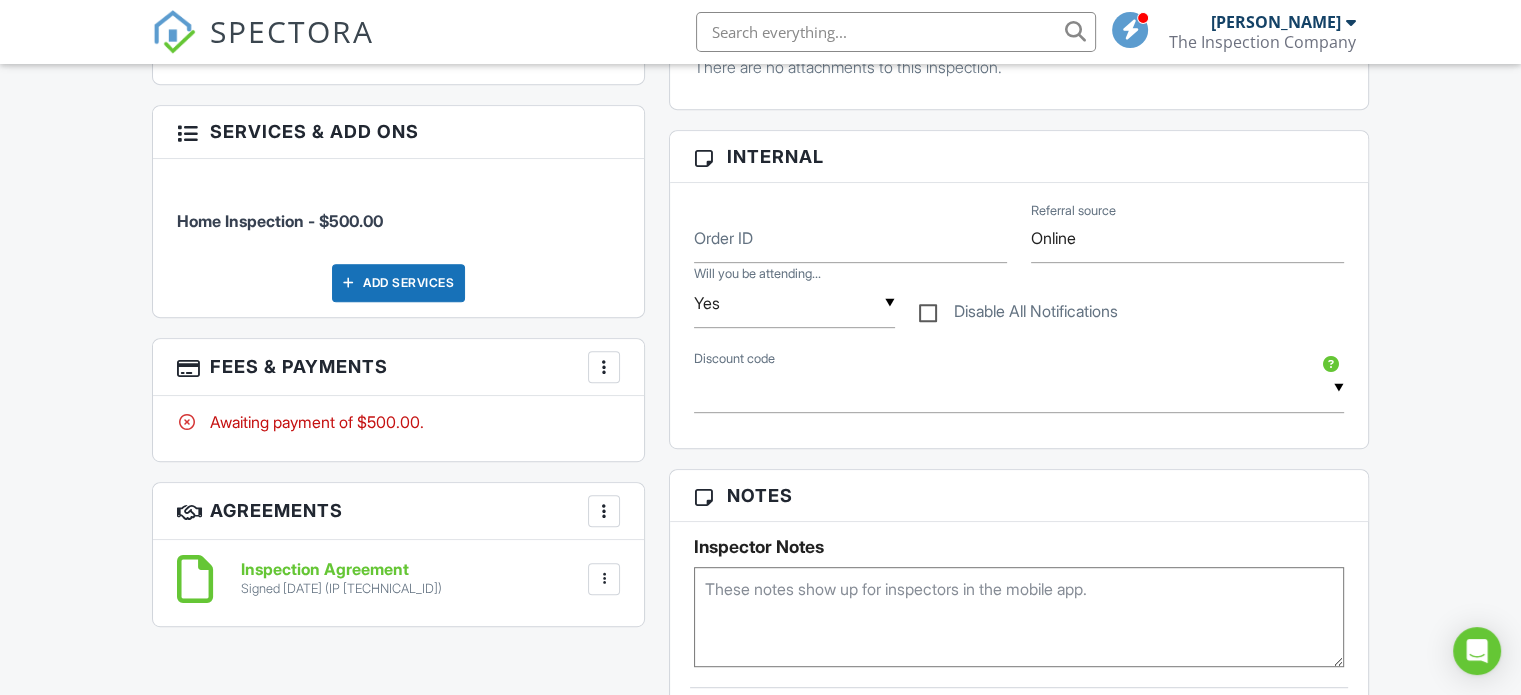 click at bounding box center (604, 367) 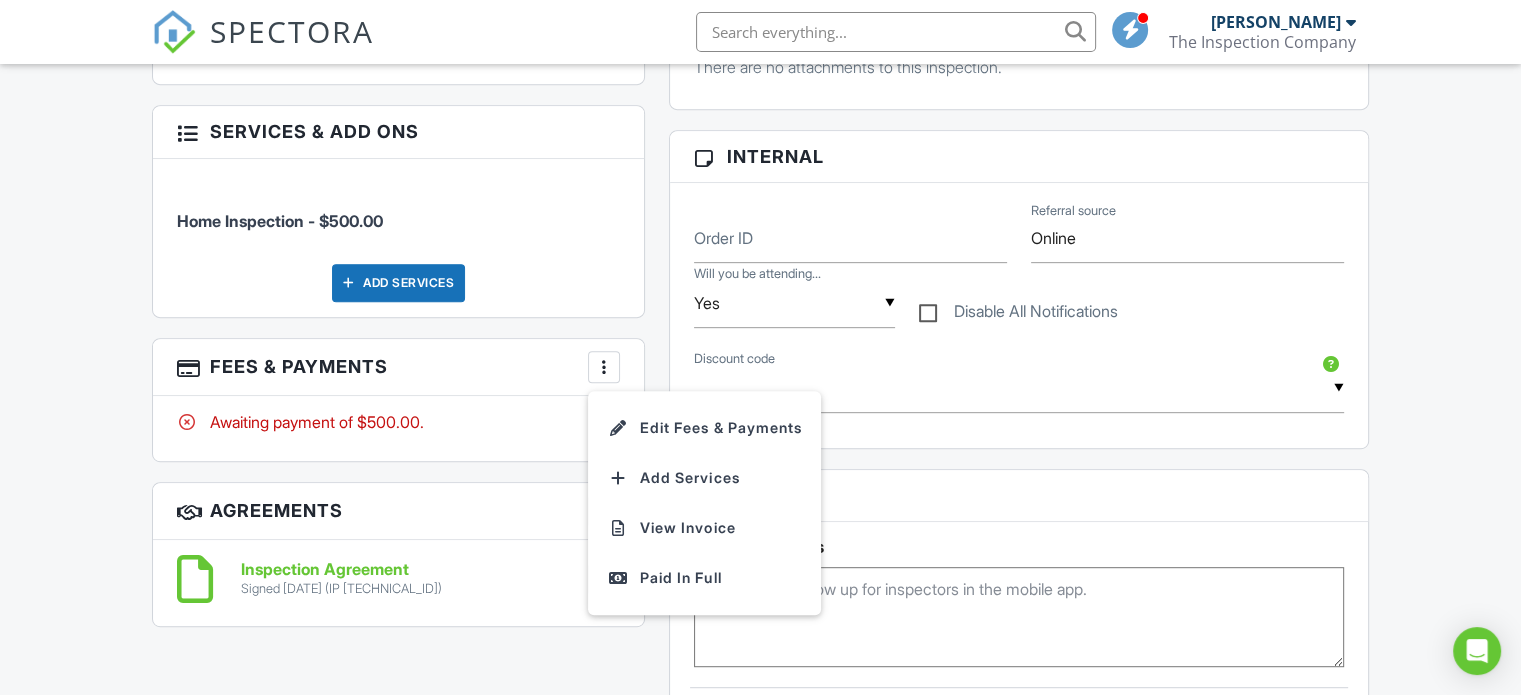 click on "Dashboard
New Inspection
Calendar
Inspections
Templates
Contacts
Metrics
Settings
Automations
Payouts
Support Center
Inspection Details
Client View
More
Property Details
Reschedule
Reorder / Copy
Share
Cancel
[GEOGRAPHIC_DATA]
Print Order
Convert to V9
Enable Pass on CC Fees
View Change Log
[DATE] 11:00 am
- 2:45 pm
[STREET_ADDRESS]
Durbin, WV 26264
Built
1940
2016
sq. ft.
basement
+ − Leaflet  |  © MapTiler   © OpenStreetMap contributors
All emails and texts are disabled for this inspection!
Turn on emails and texts
Turn on and Requeue Notifications
Reports
Locked
Attach
New
Residential Property Inspection" at bounding box center [760, 484] 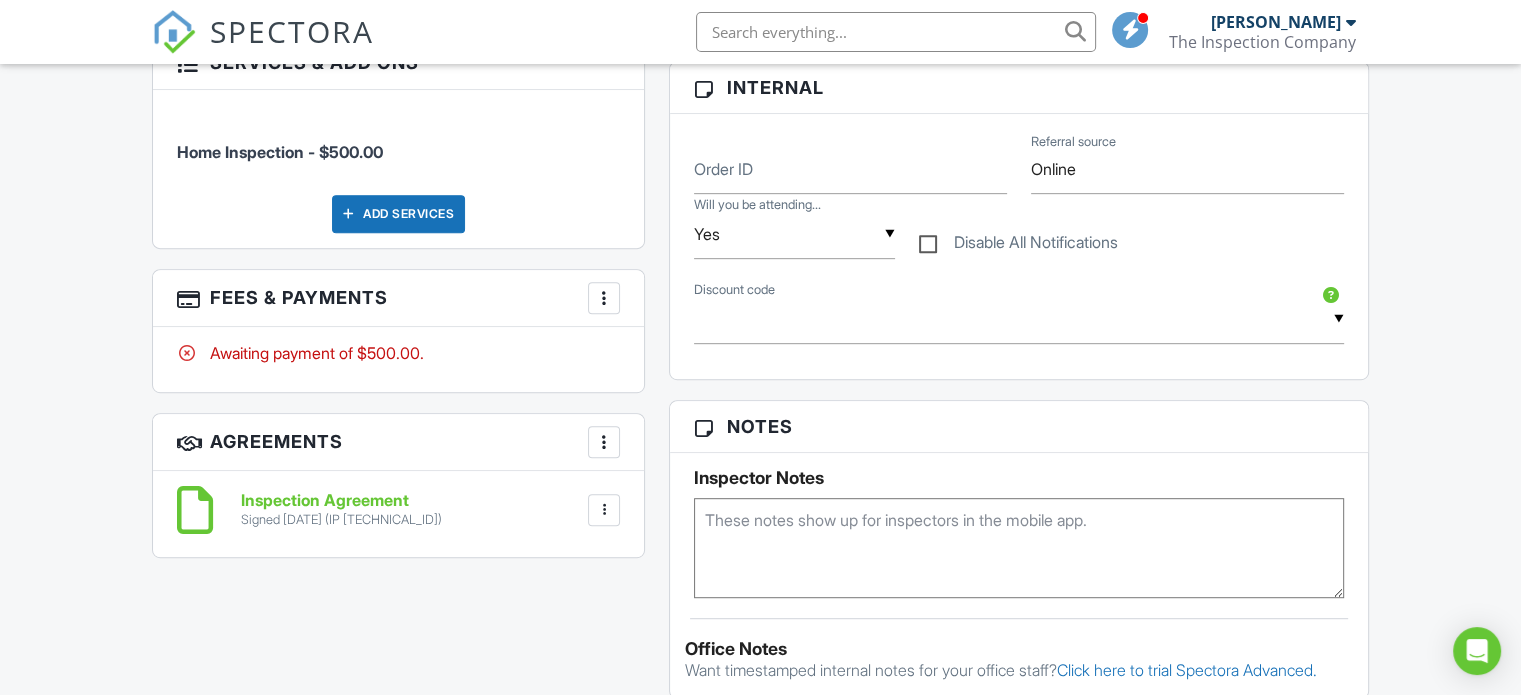 scroll, scrollTop: 900, scrollLeft: 0, axis: vertical 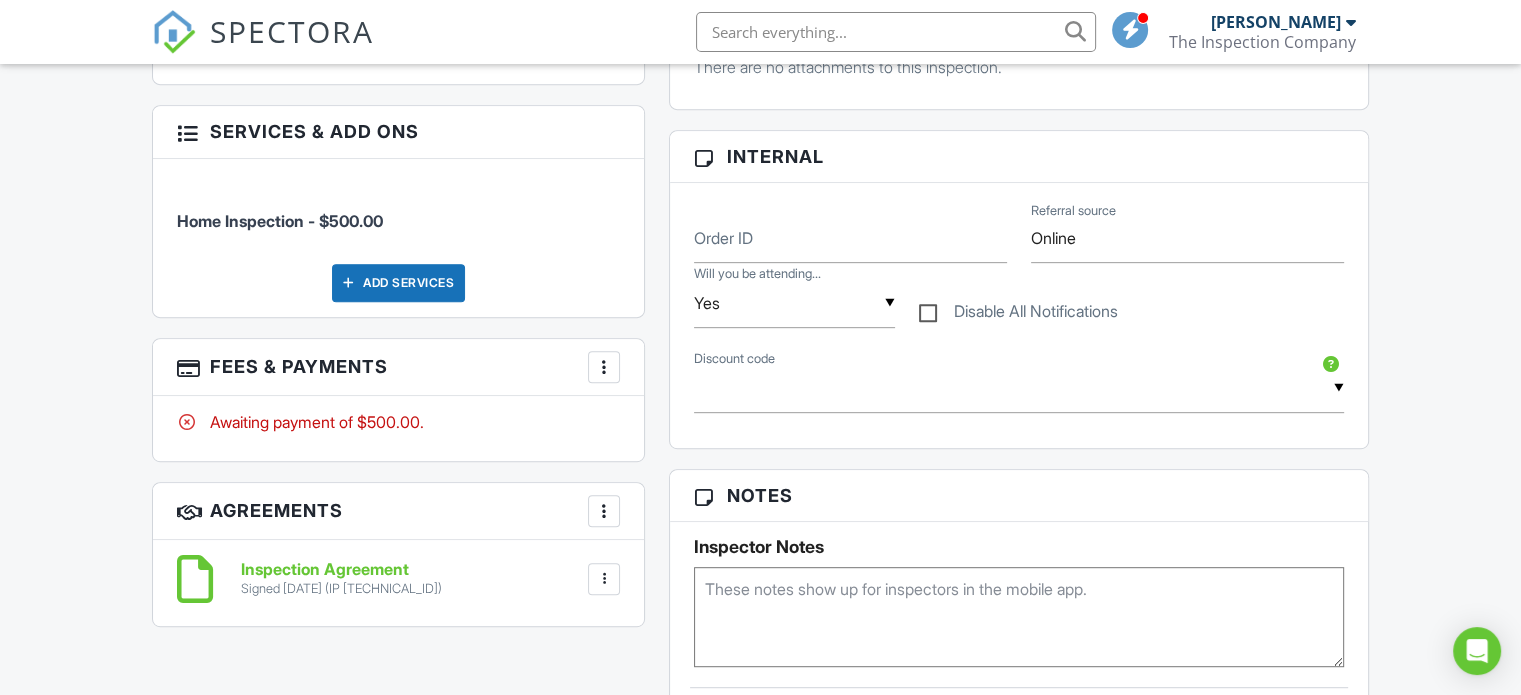 click at bounding box center [604, 367] 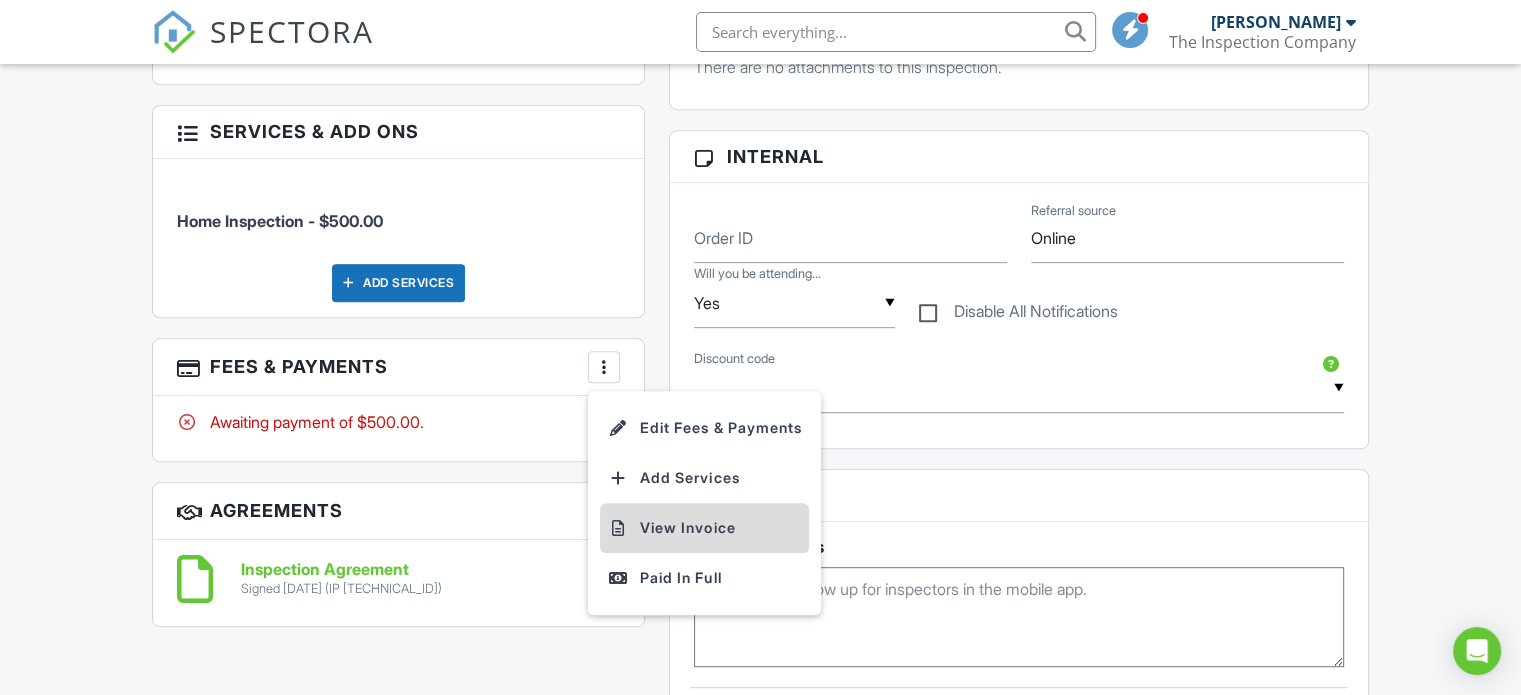 click on "View Invoice" at bounding box center [704, 528] 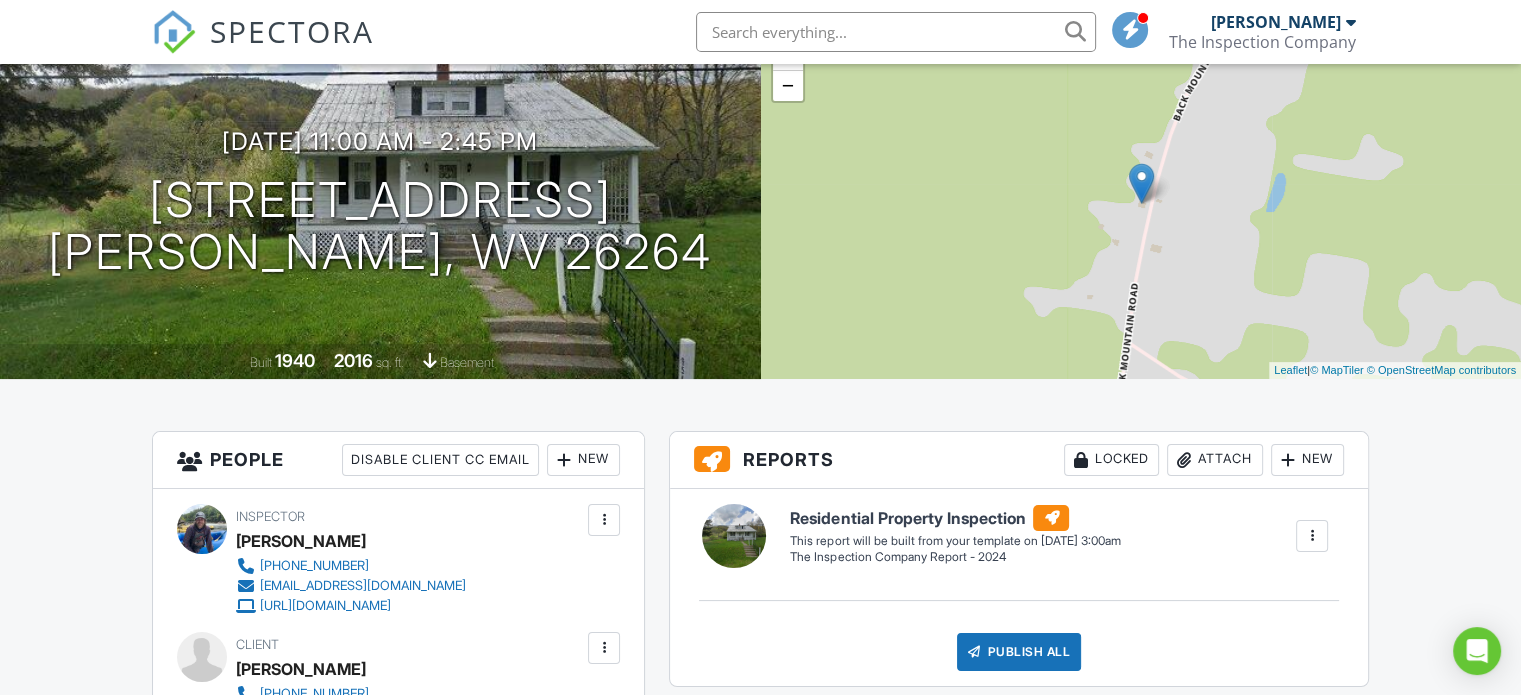 scroll, scrollTop: 0, scrollLeft: 0, axis: both 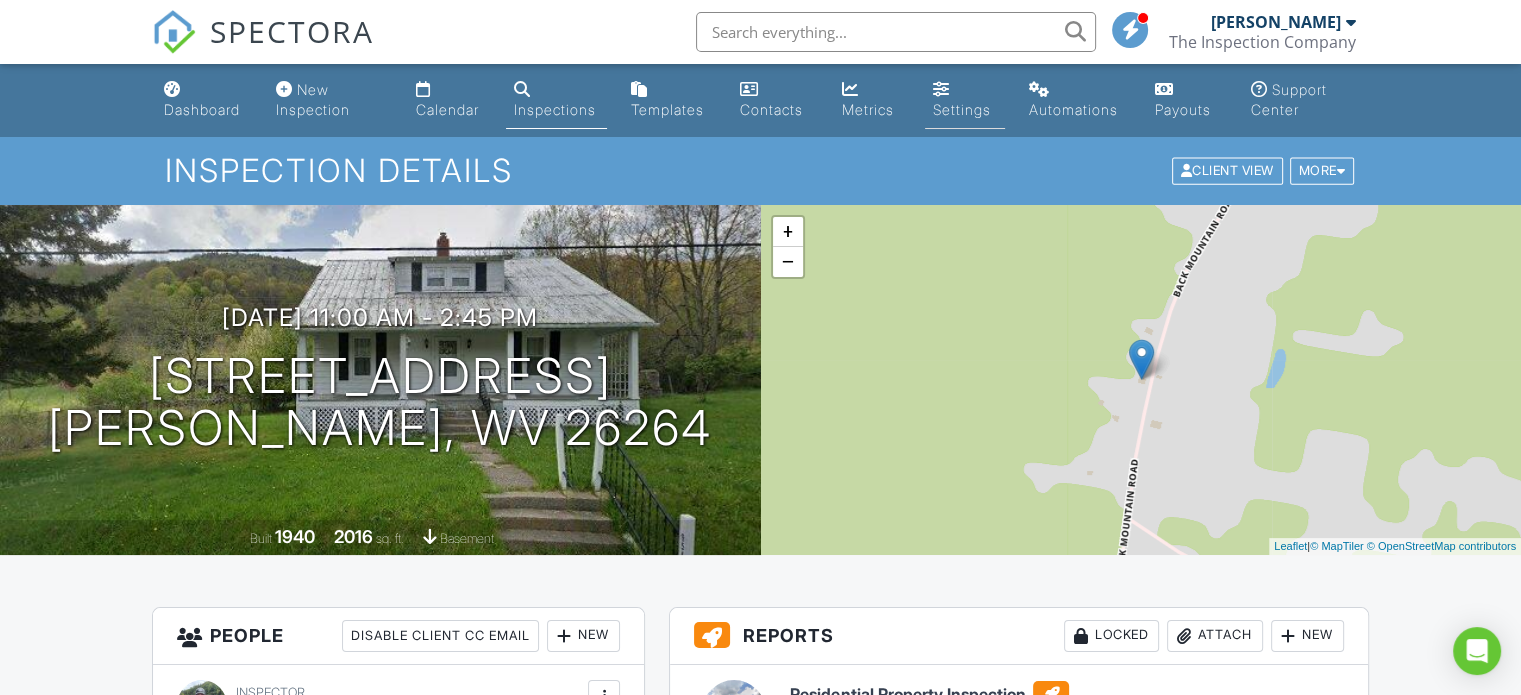 click on "Settings" at bounding box center (962, 109) 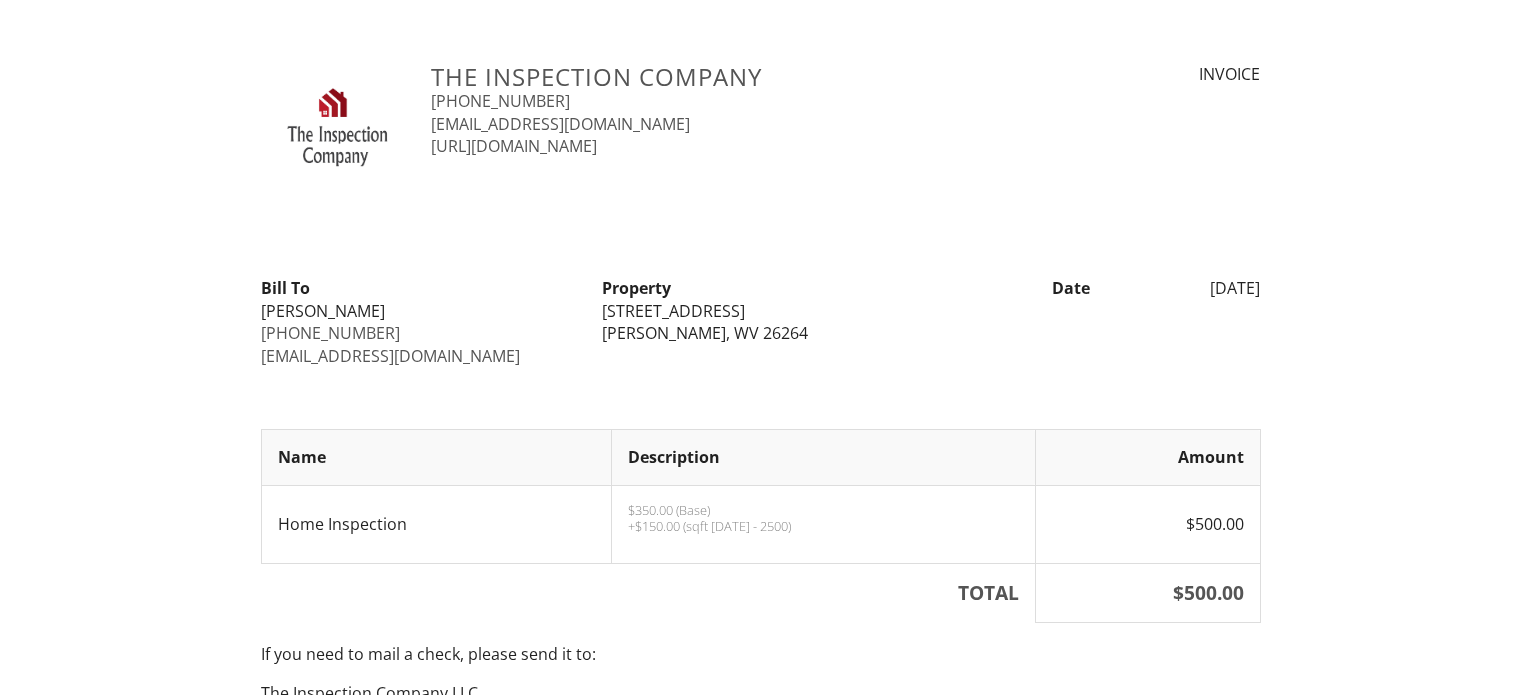 scroll, scrollTop: 0, scrollLeft: 0, axis: both 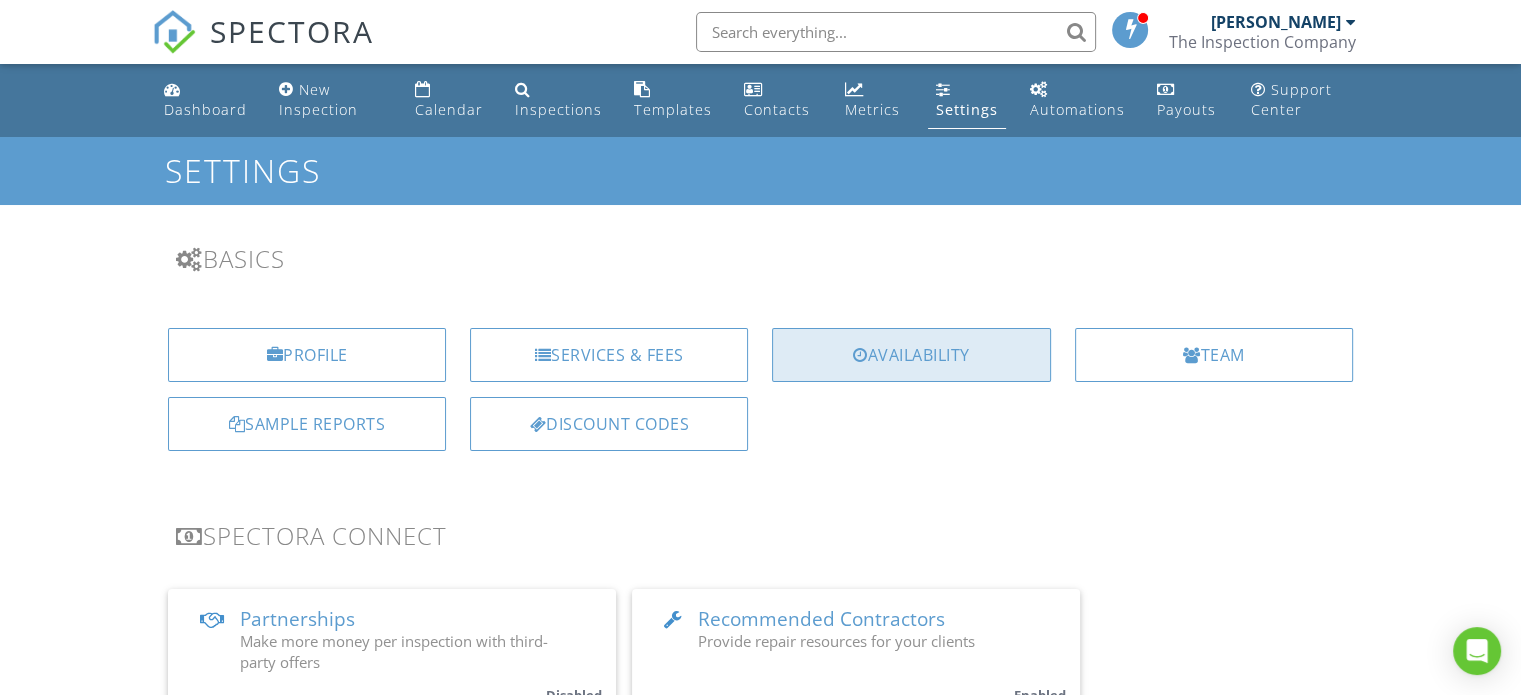 click on "Availability" at bounding box center (911, 355) 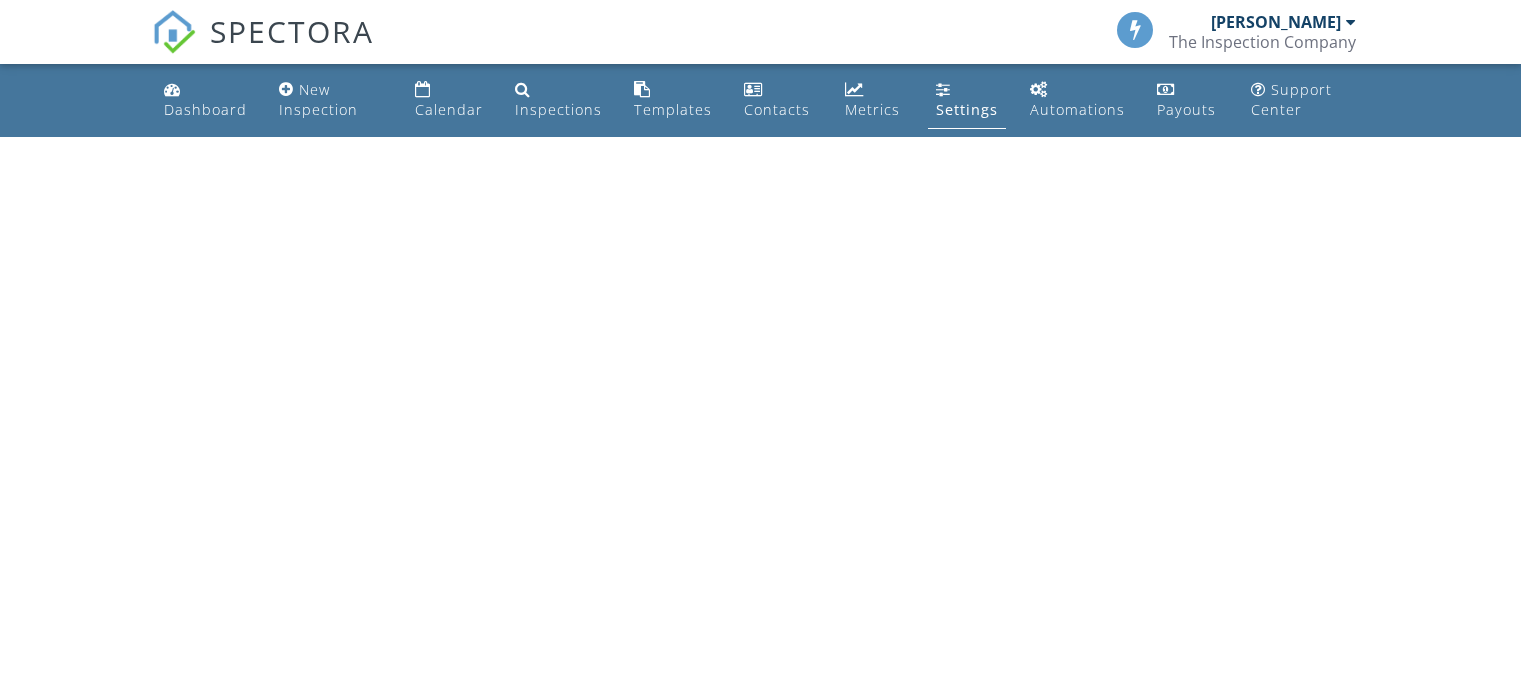 scroll, scrollTop: 0, scrollLeft: 0, axis: both 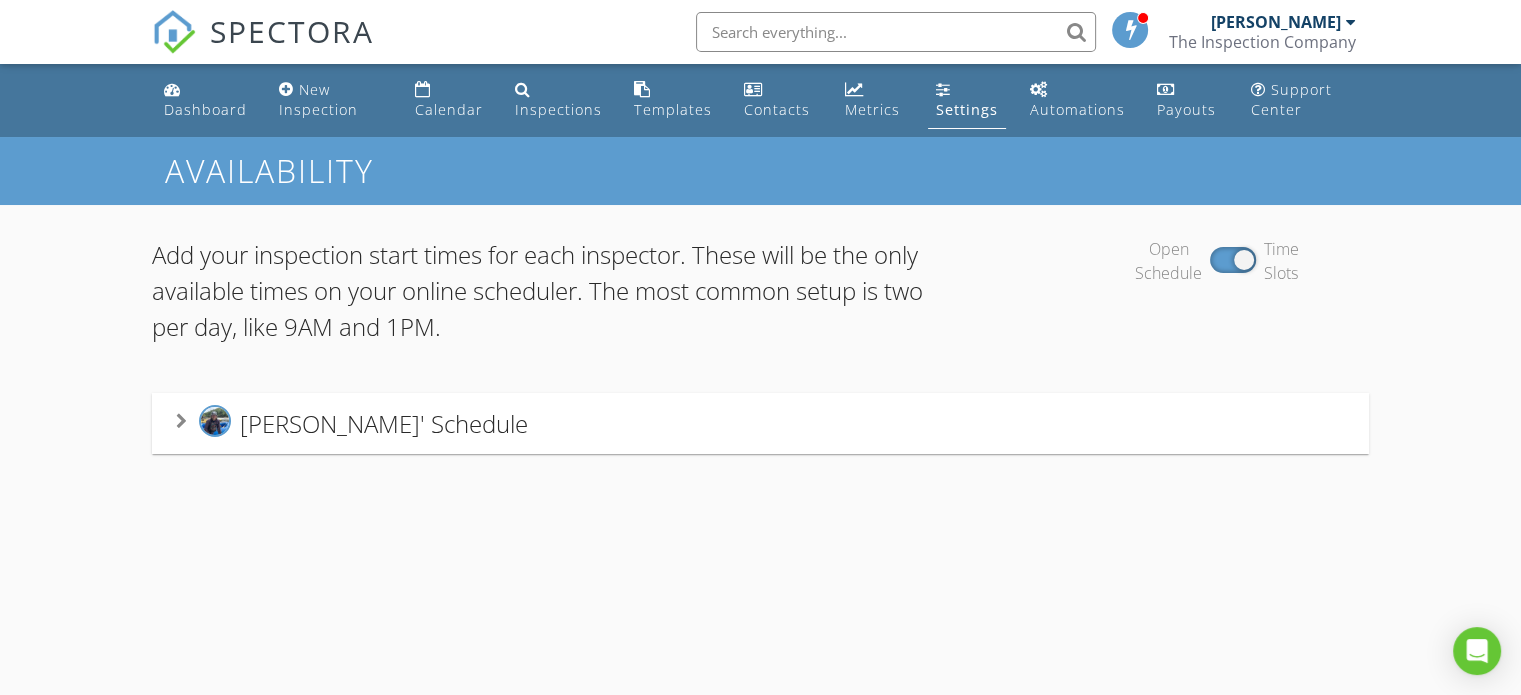 click on "[PERSON_NAME]' Schedule" at bounding box center (352, 423) 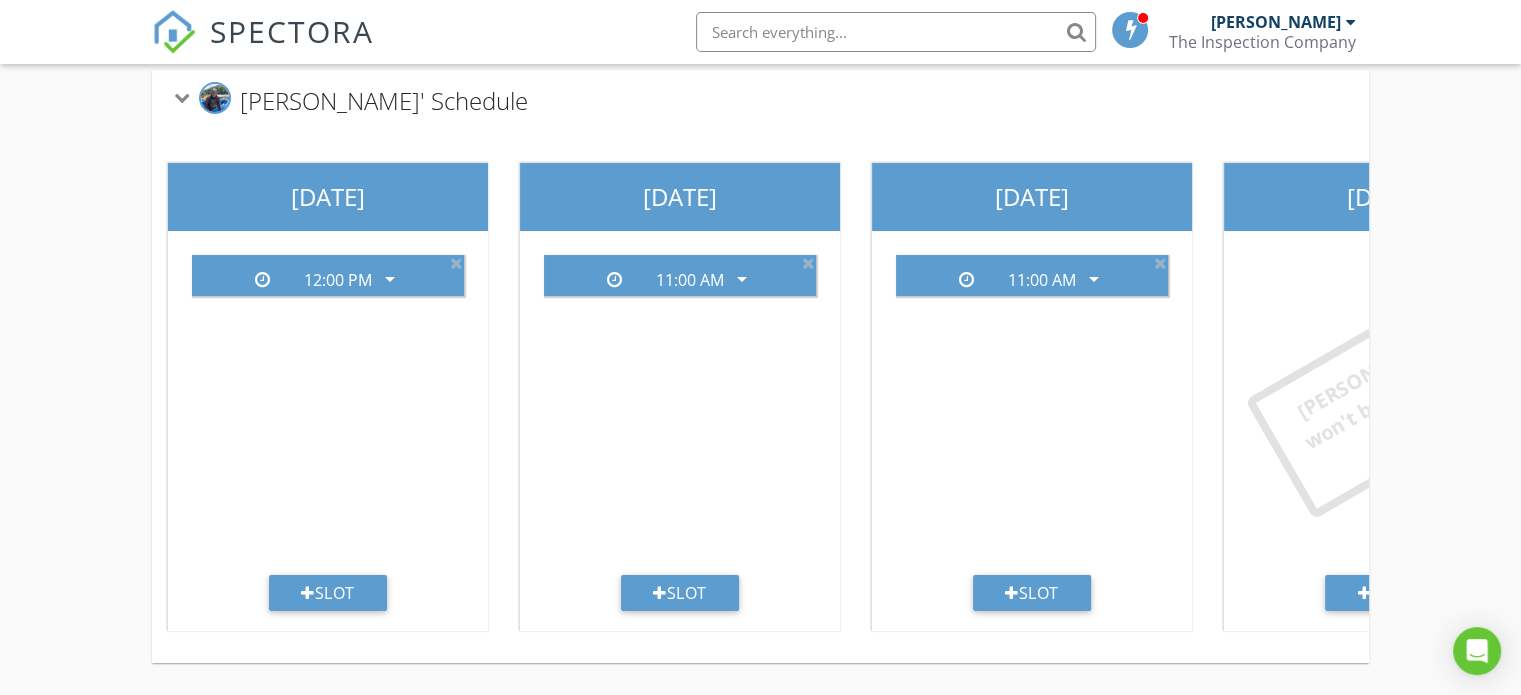 scroll, scrollTop: 337, scrollLeft: 0, axis: vertical 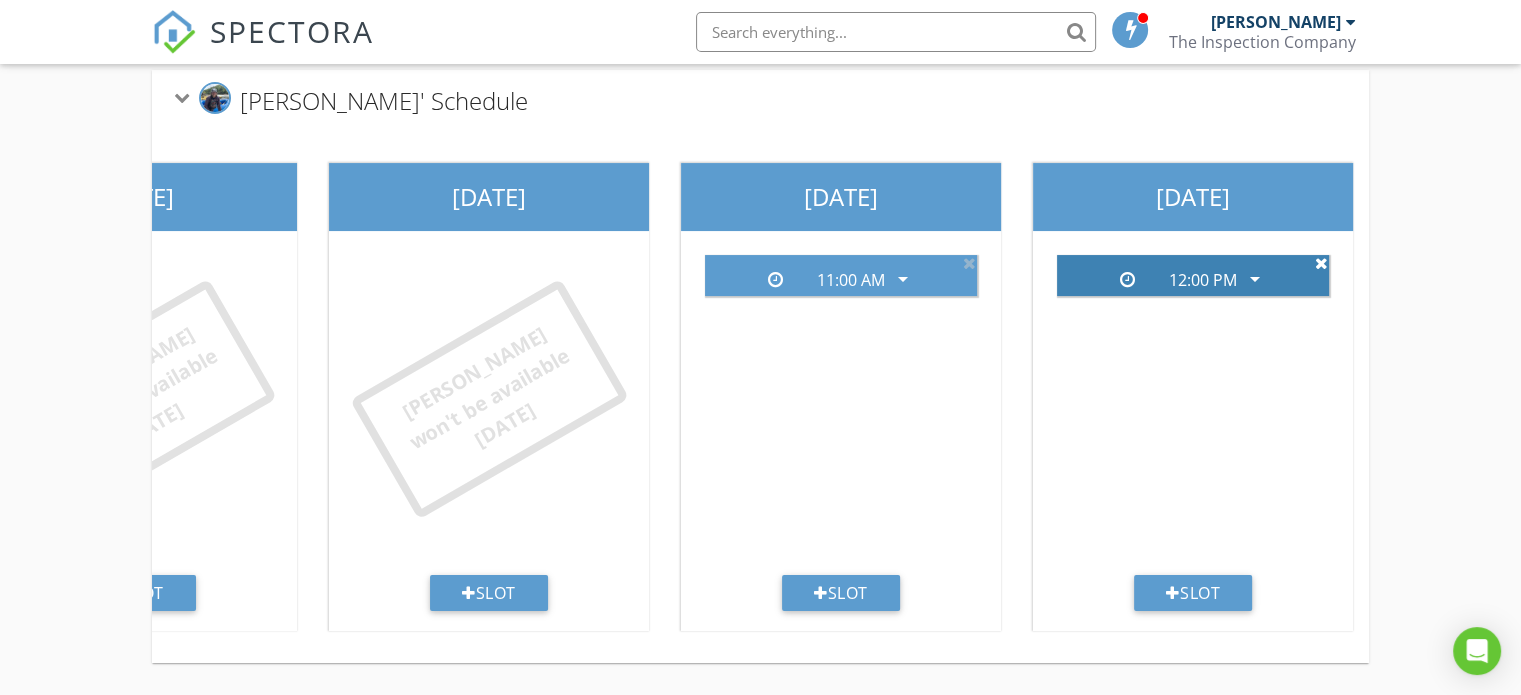 click at bounding box center (1321, 263) 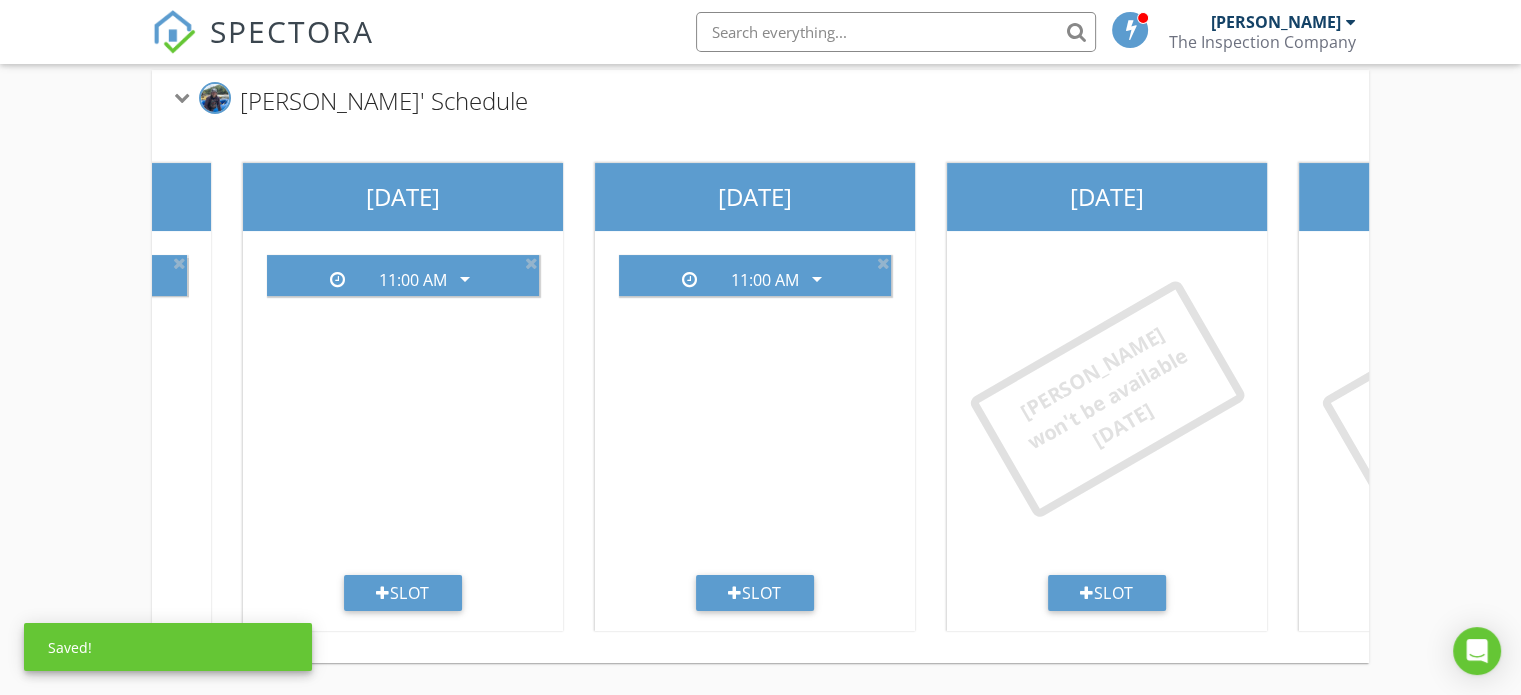 scroll, scrollTop: 0, scrollLeft: 0, axis: both 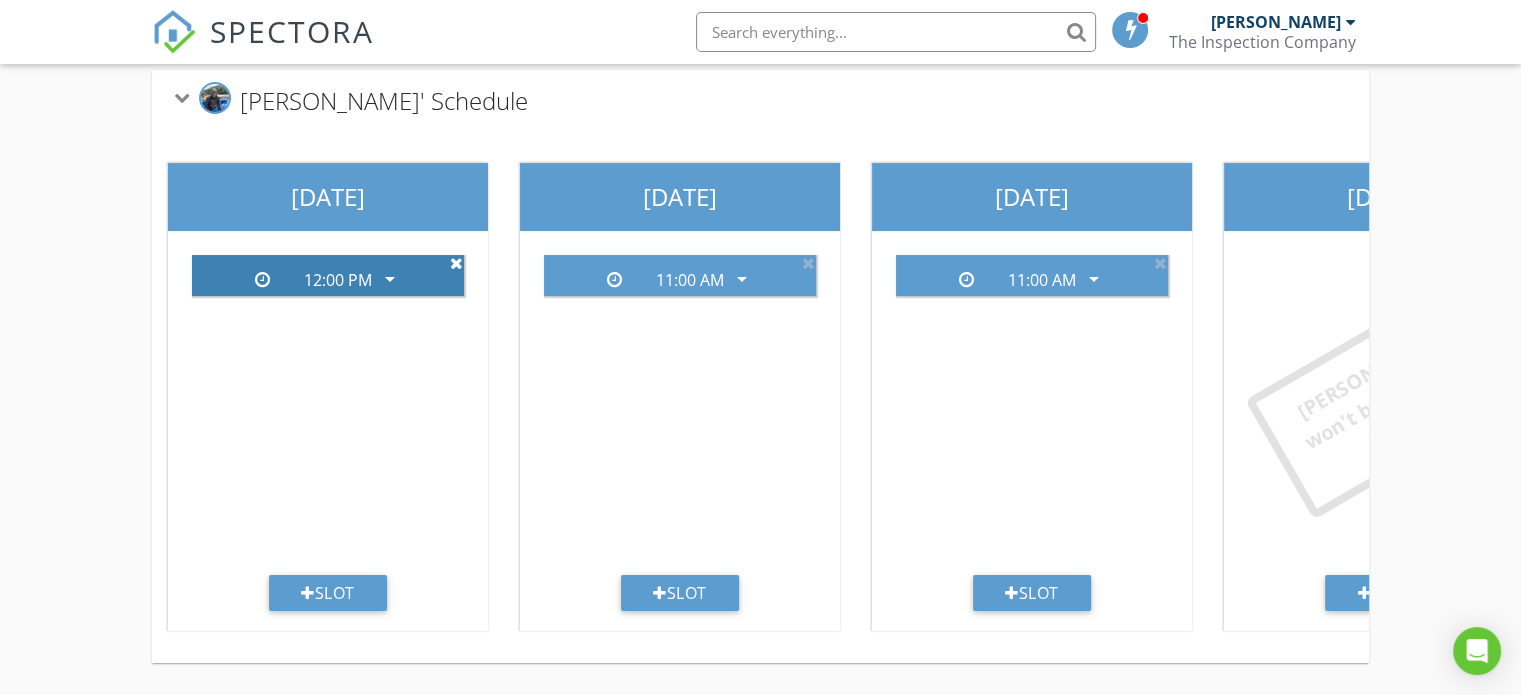 click at bounding box center [456, 263] 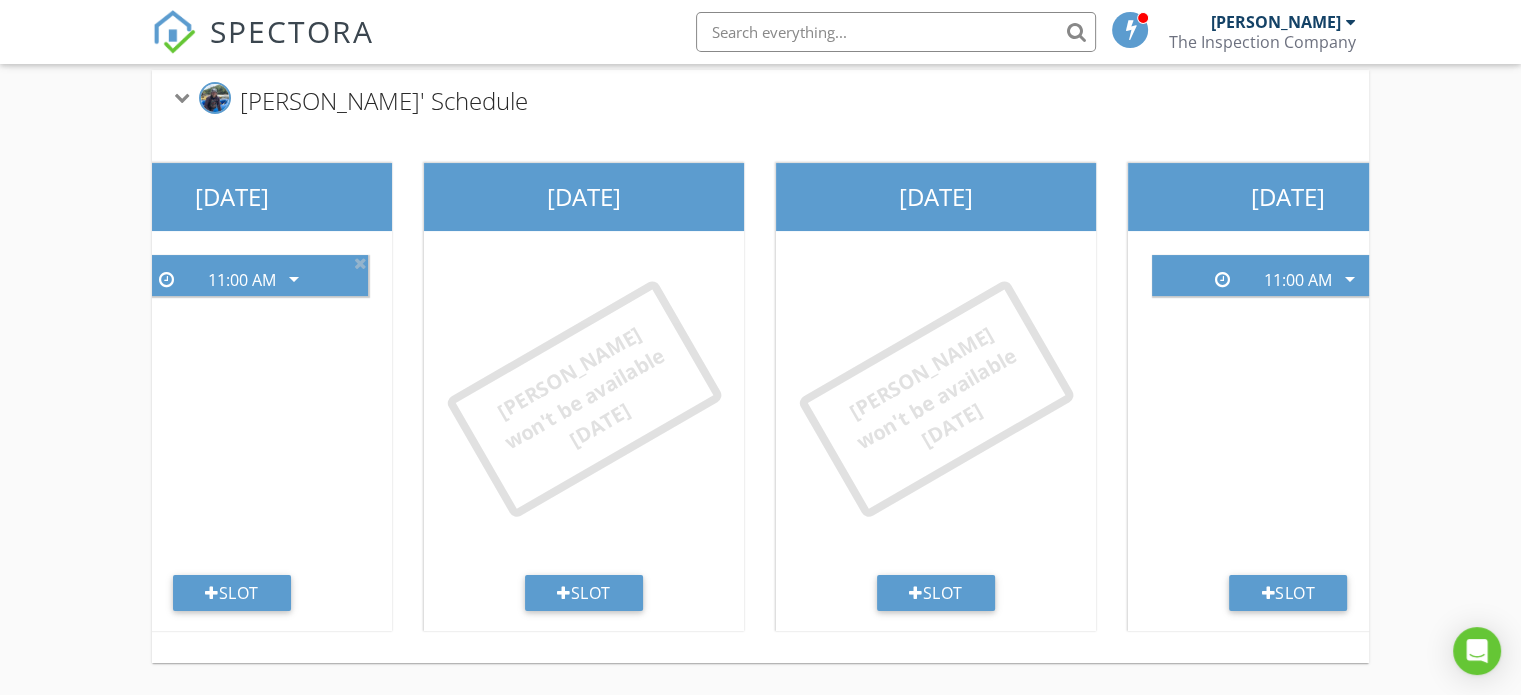 scroll, scrollTop: 0, scrollLeft: 796, axis: horizontal 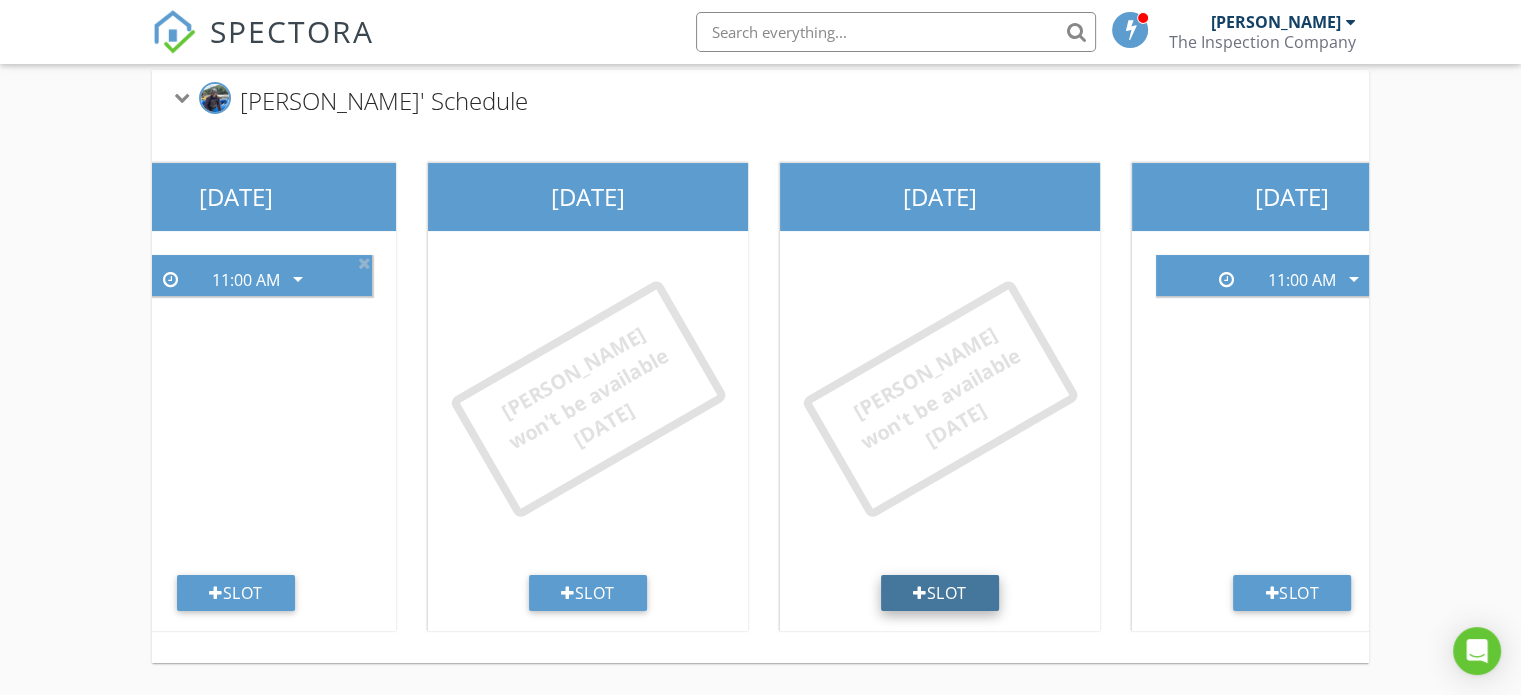 click on "Slot" at bounding box center (940, 593) 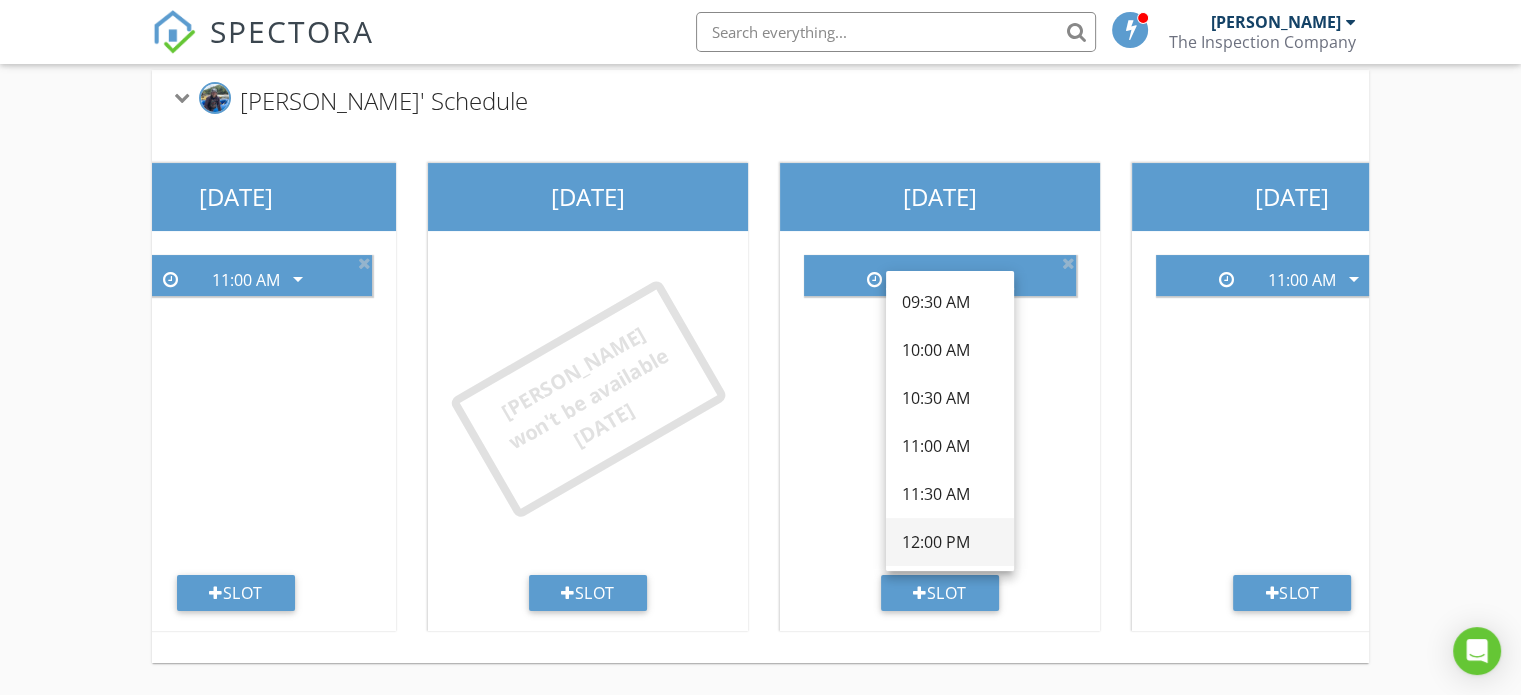 scroll, scrollTop: 400, scrollLeft: 0, axis: vertical 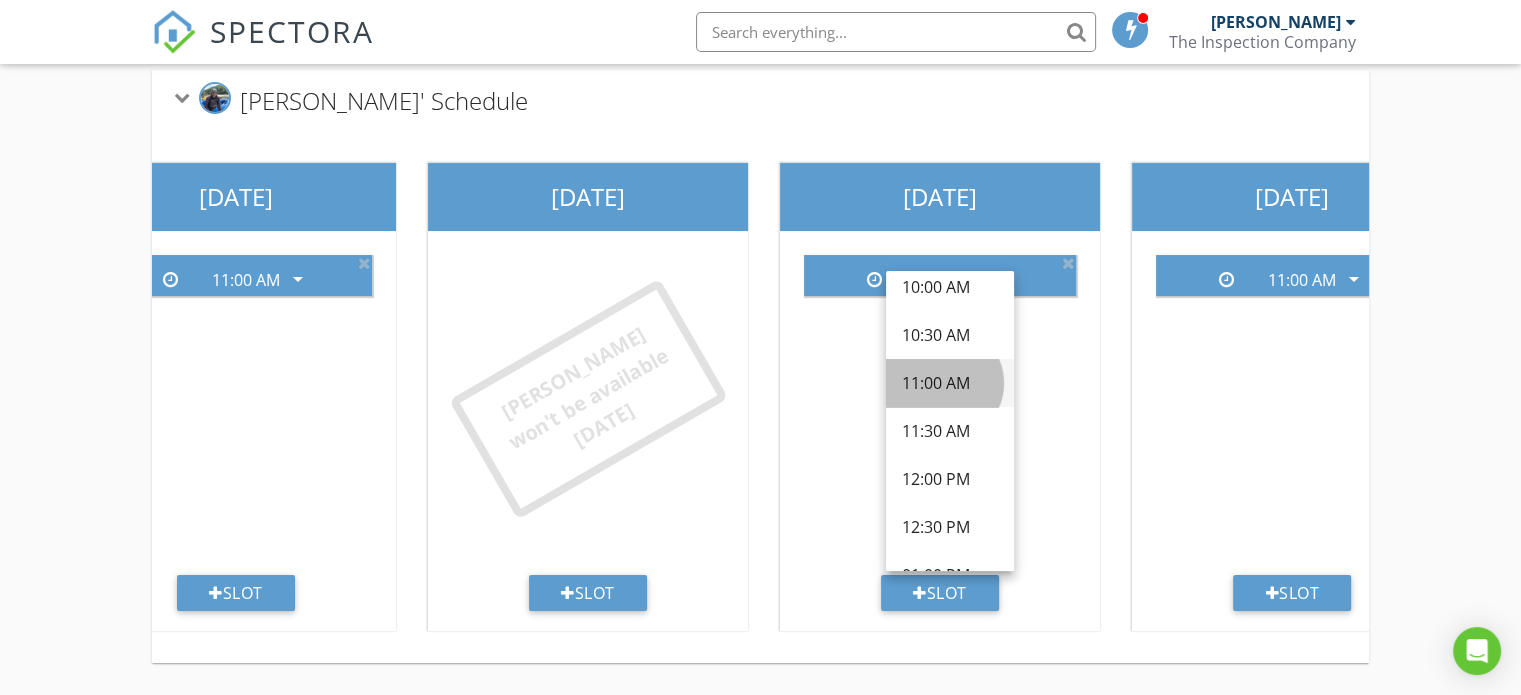 click on "11:00 AM" at bounding box center [950, 383] 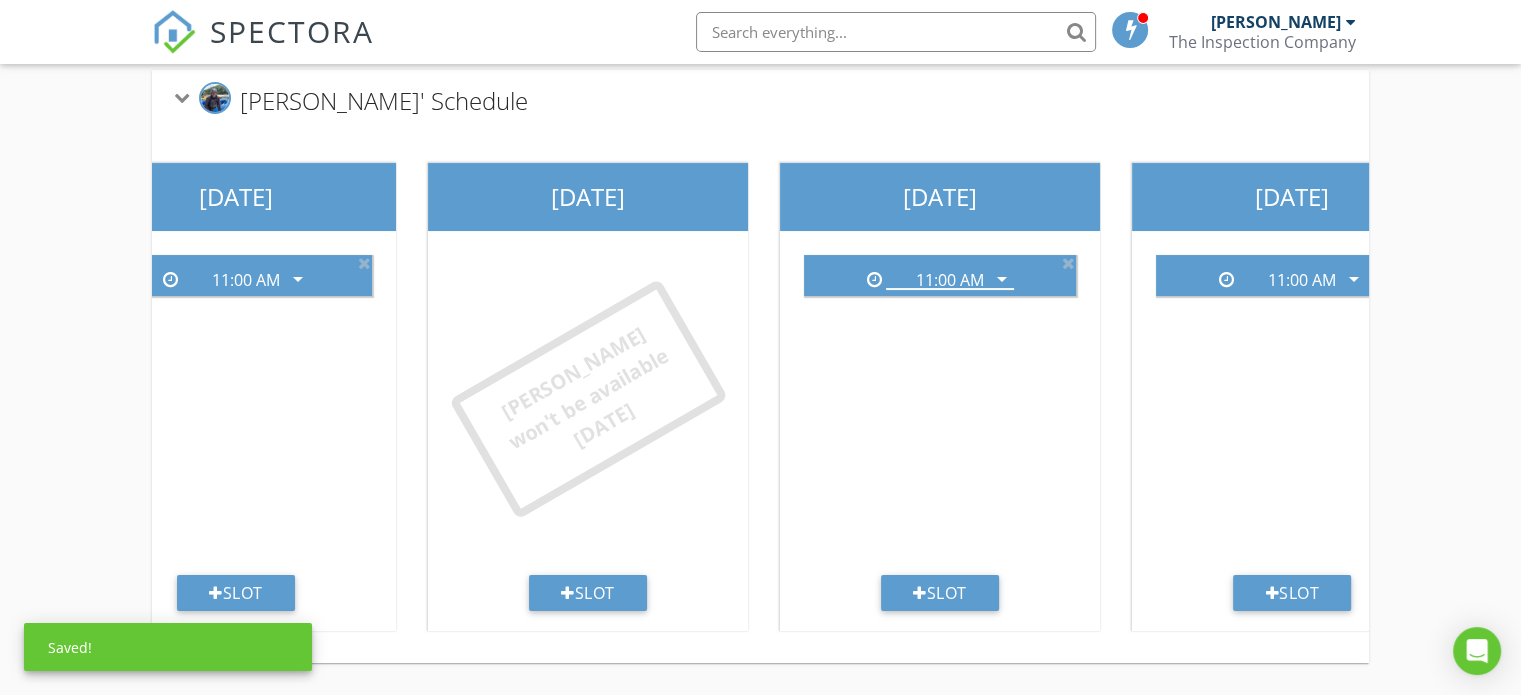 click on "11:00 AM arrow_drop_down" at bounding box center [940, 407] 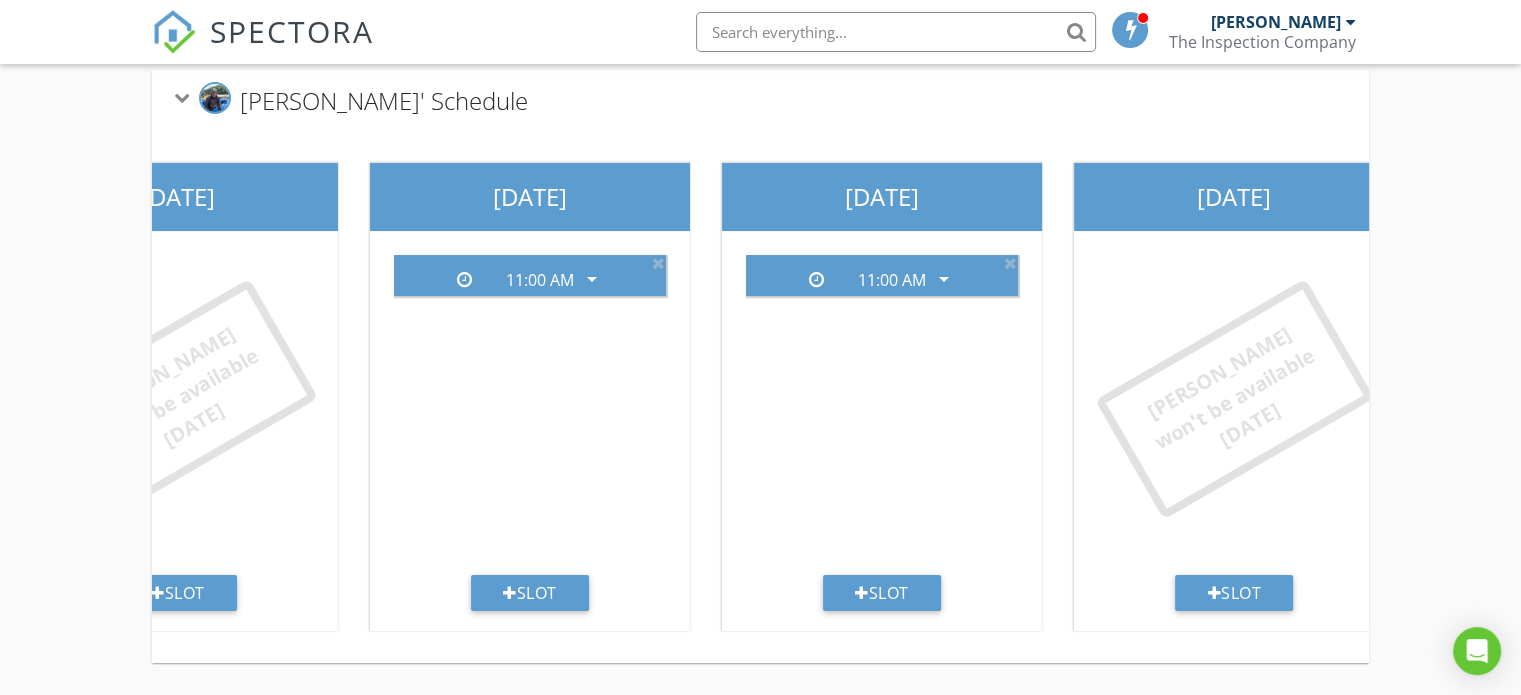 scroll, scrollTop: 0, scrollLeft: 0, axis: both 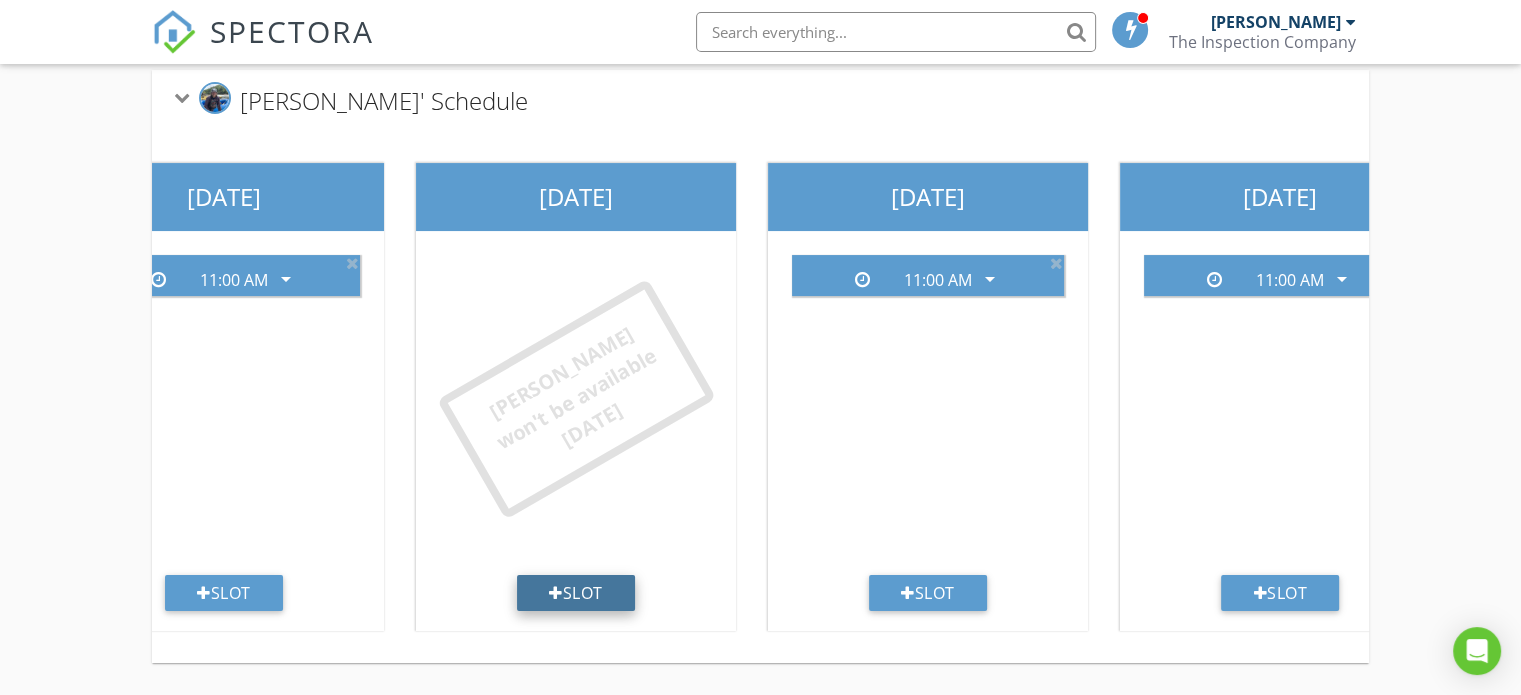 click on "Slot" at bounding box center [576, 593] 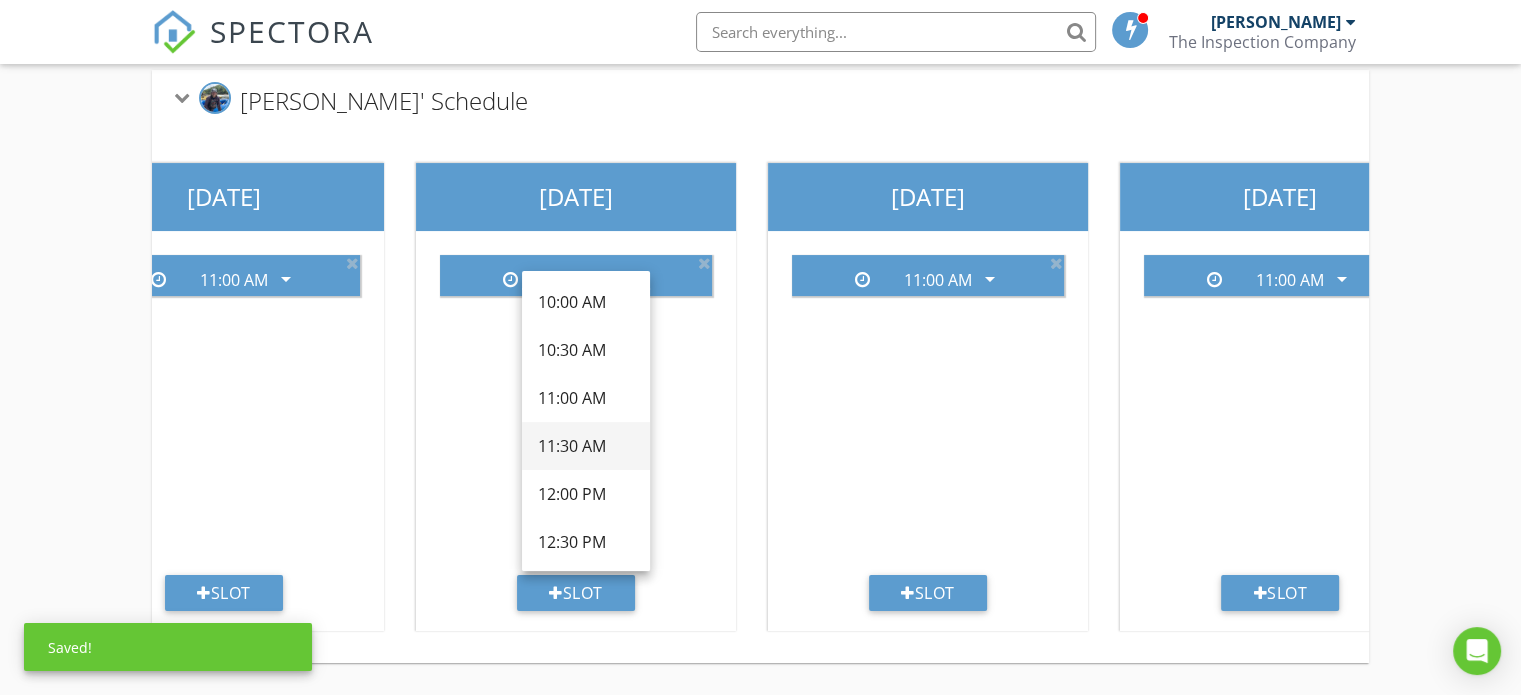 scroll, scrollTop: 400, scrollLeft: 0, axis: vertical 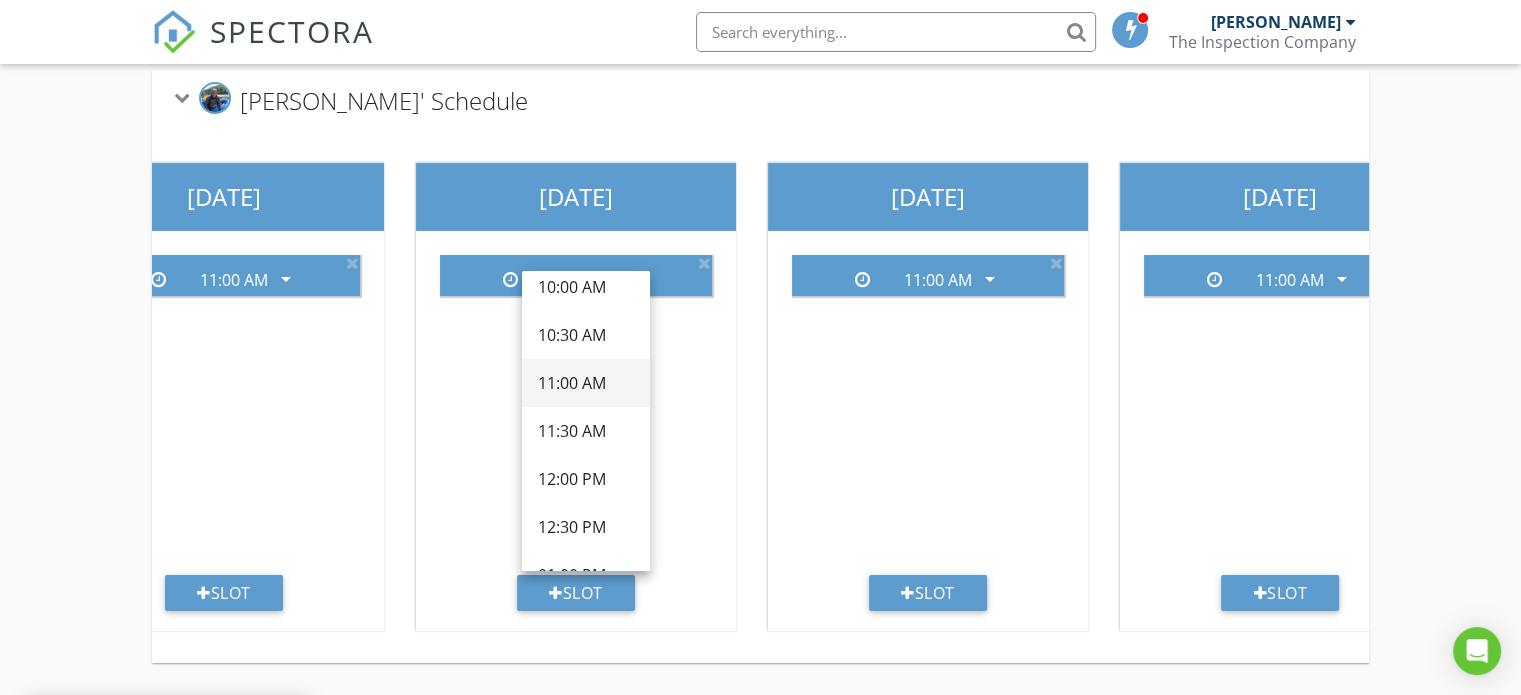 click on "11:00 AM" at bounding box center [586, 383] 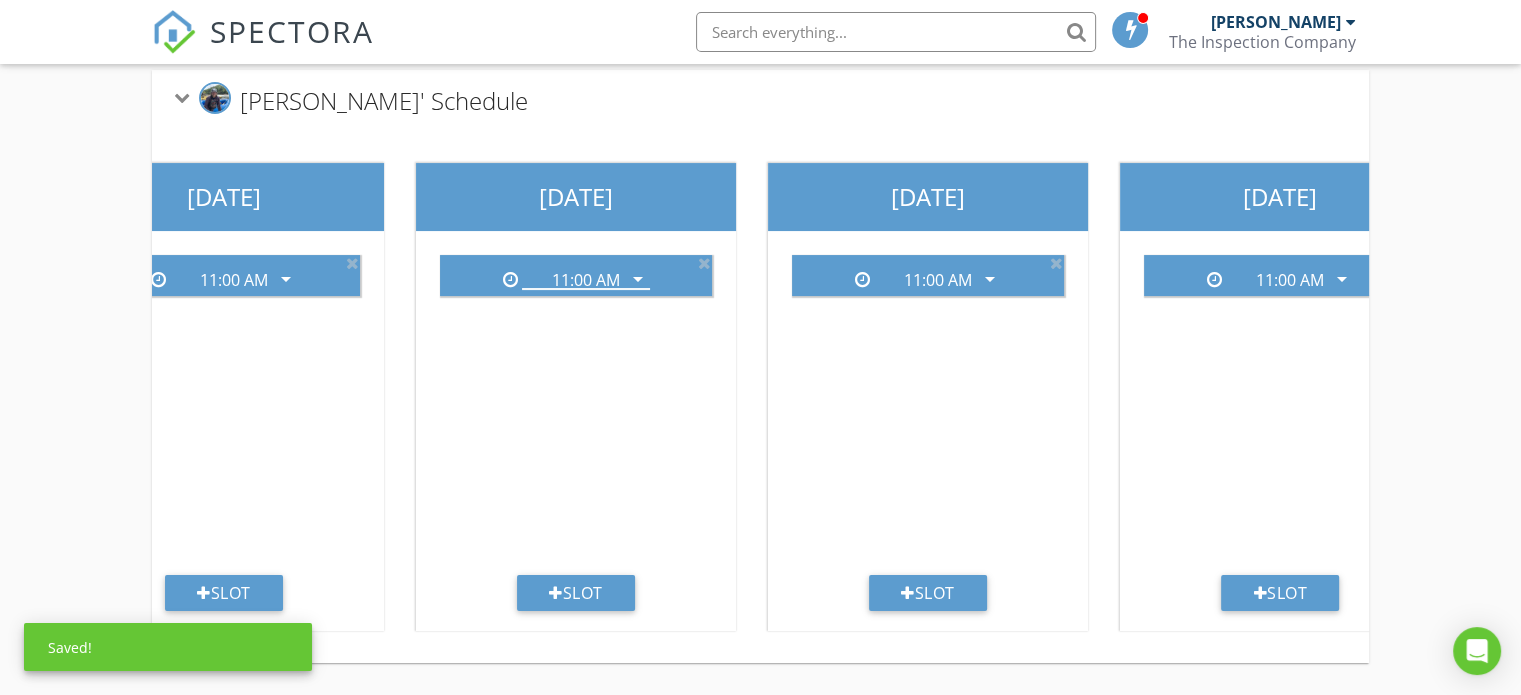 click on "11:00 AM arrow_drop_down" at bounding box center [576, 407] 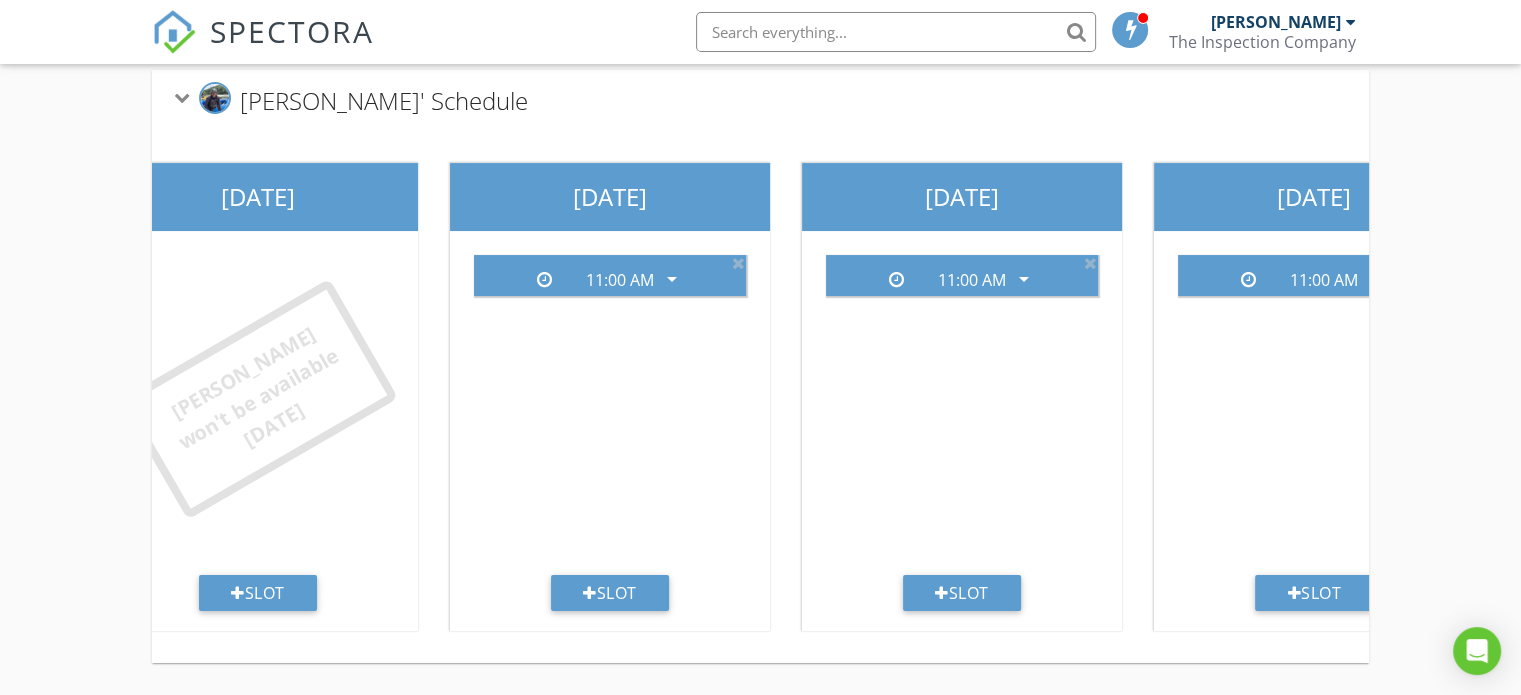 scroll, scrollTop: 0, scrollLeft: 0, axis: both 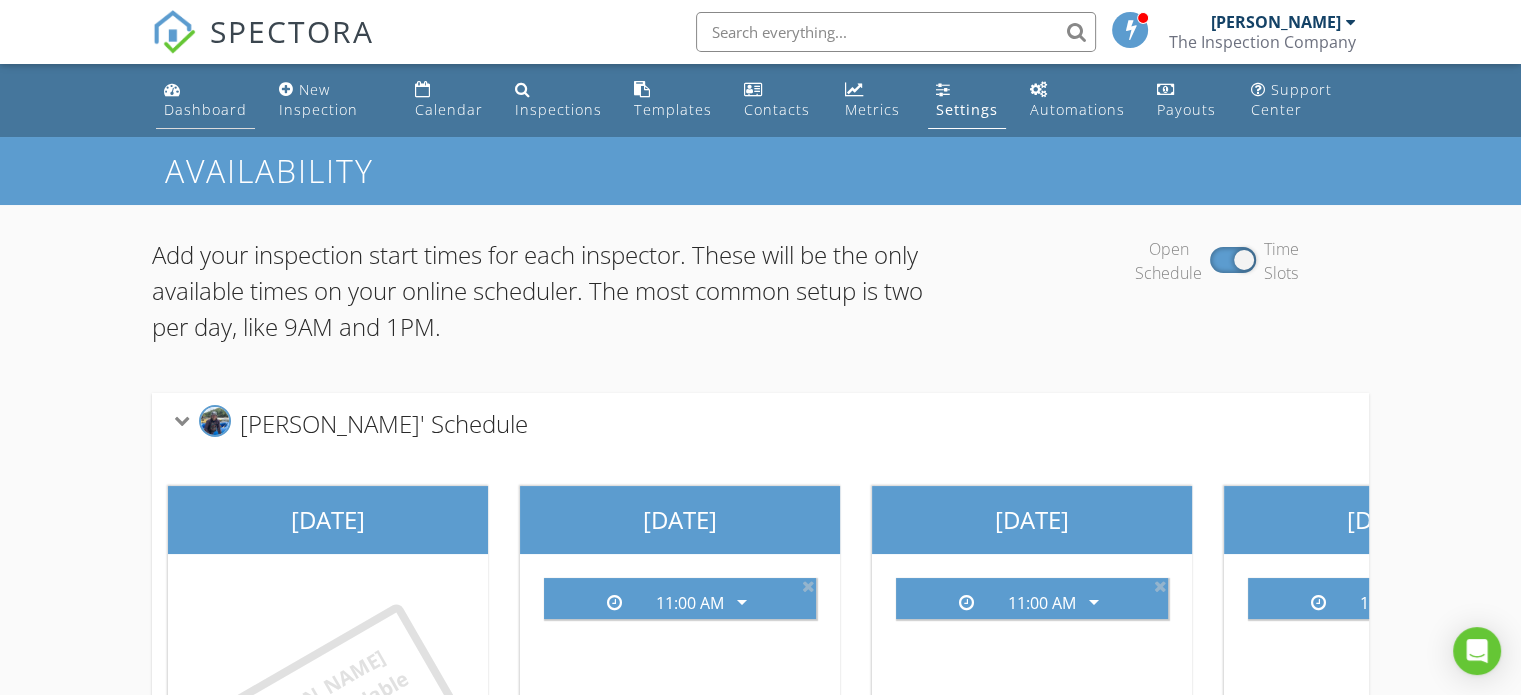 click on "Dashboard" at bounding box center [205, 100] 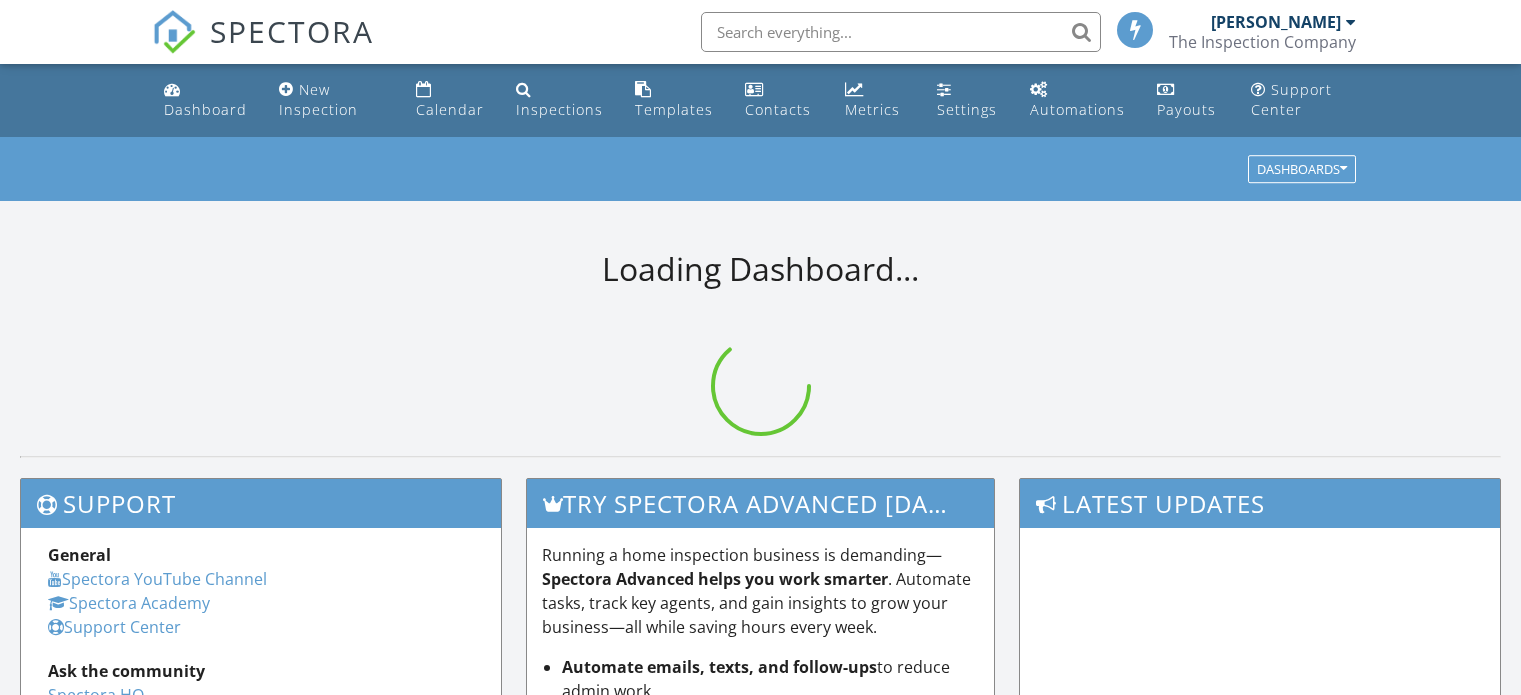 scroll, scrollTop: 0, scrollLeft: 0, axis: both 